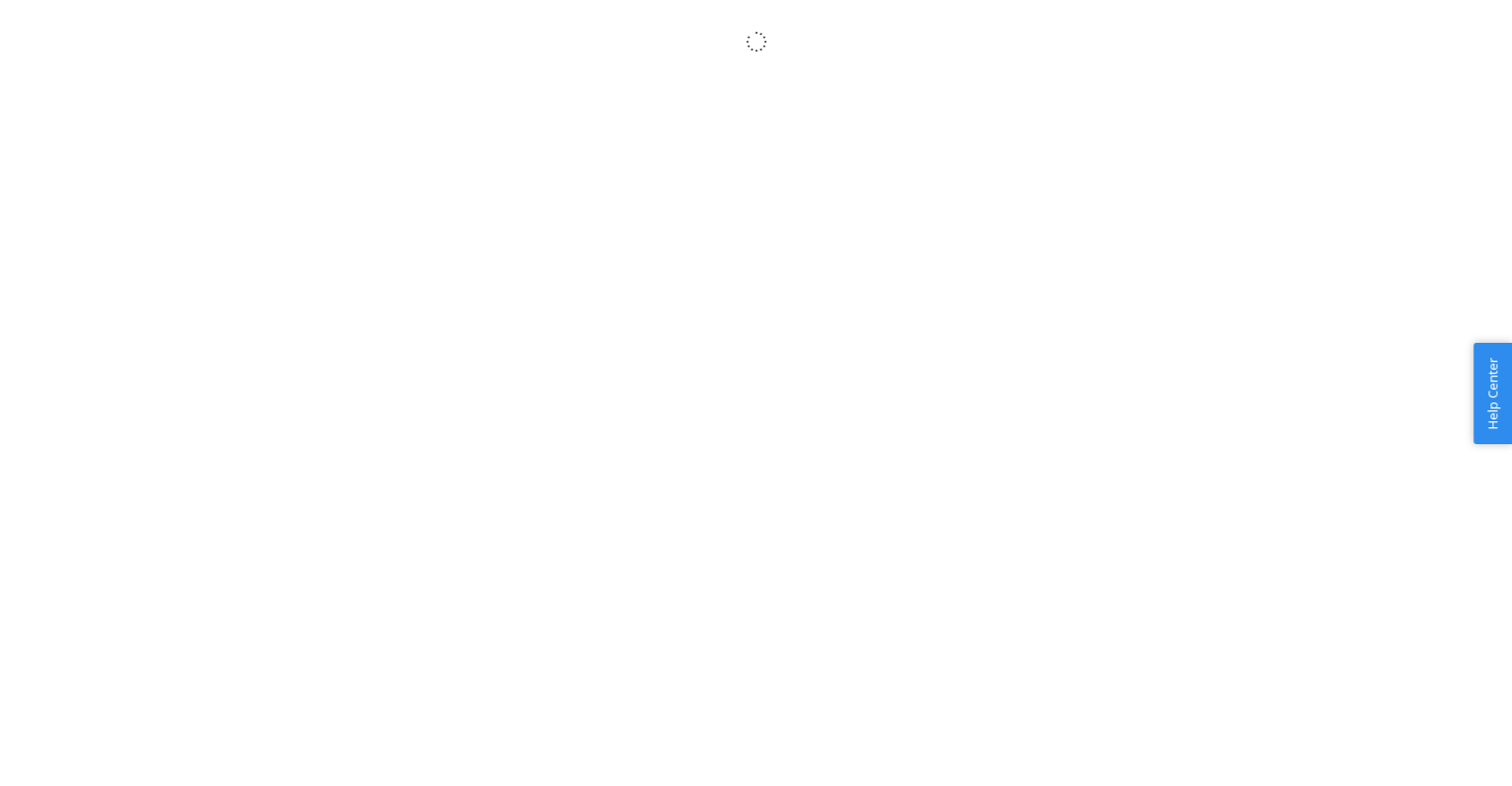 scroll, scrollTop: 0, scrollLeft: 0, axis: both 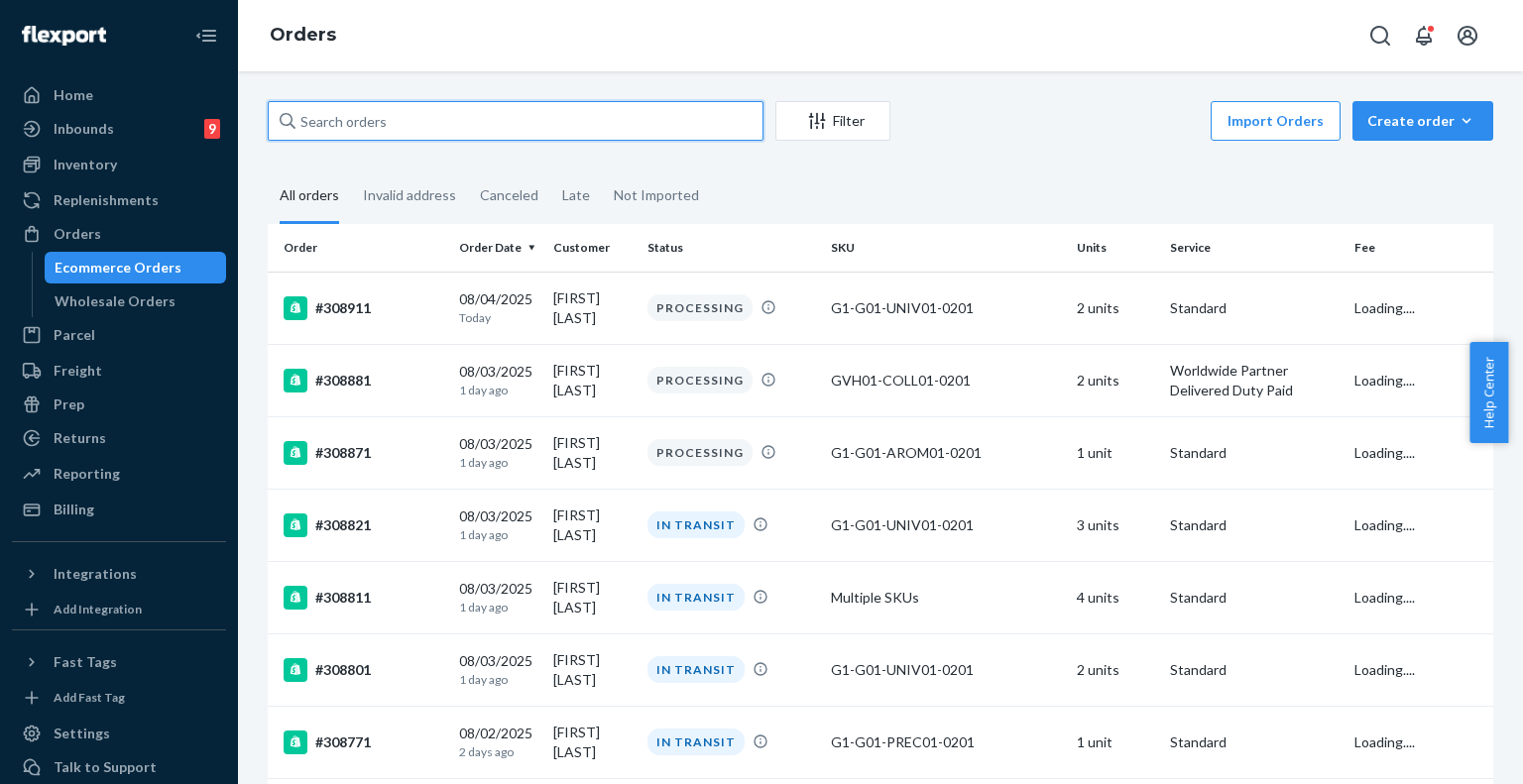 click at bounding box center [516, 121] 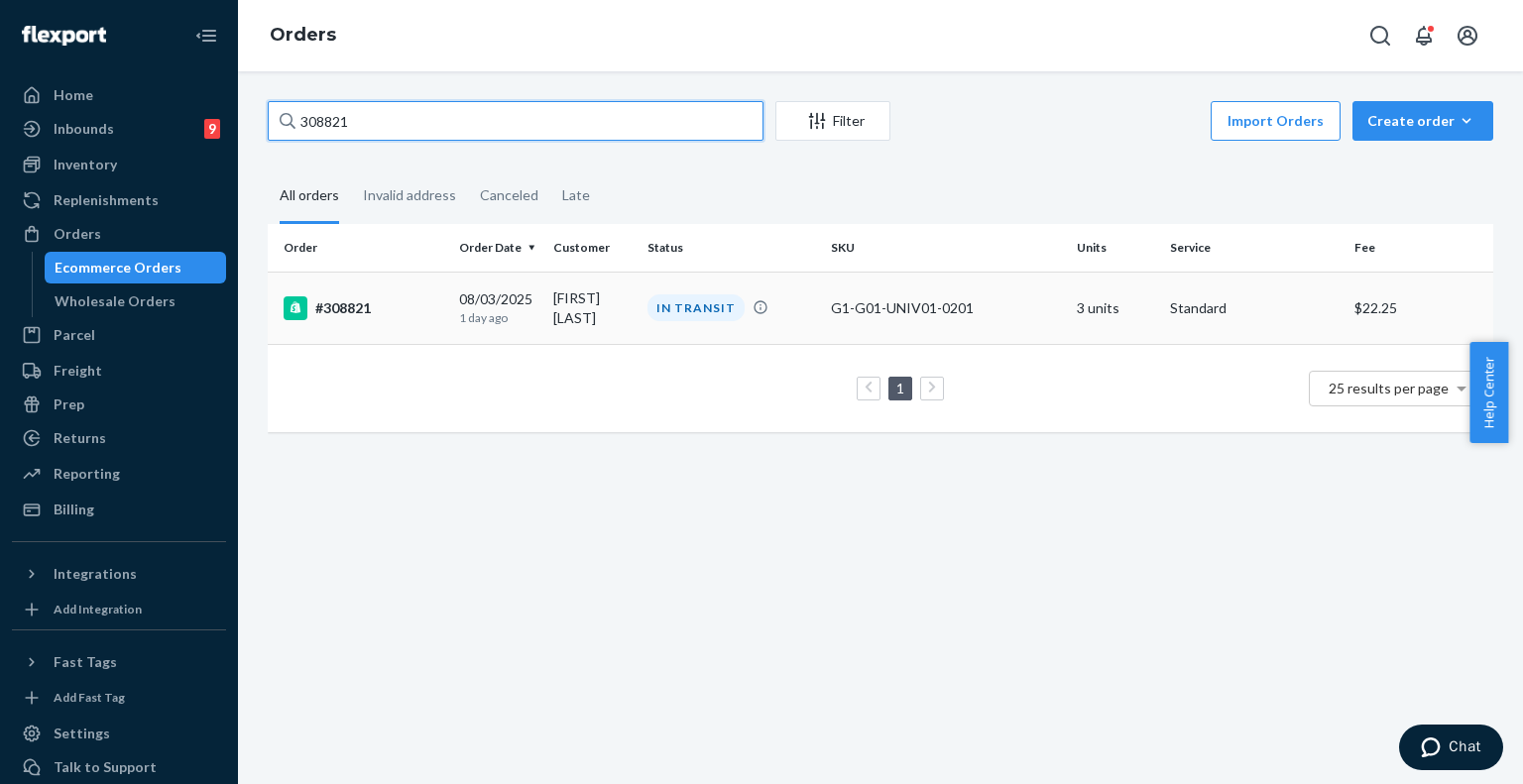 type on "308821" 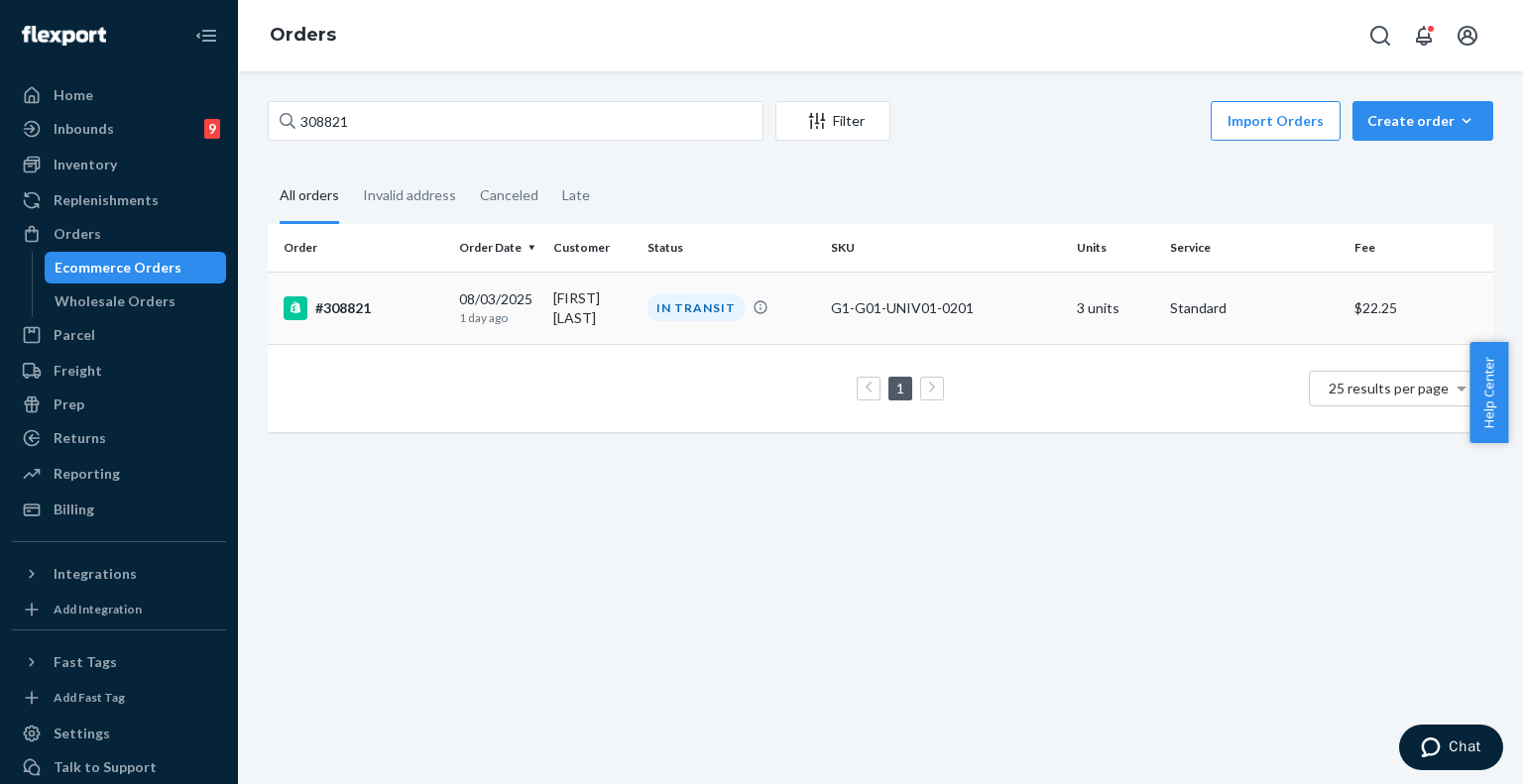 click on "#308821" at bounding box center (359, 307) 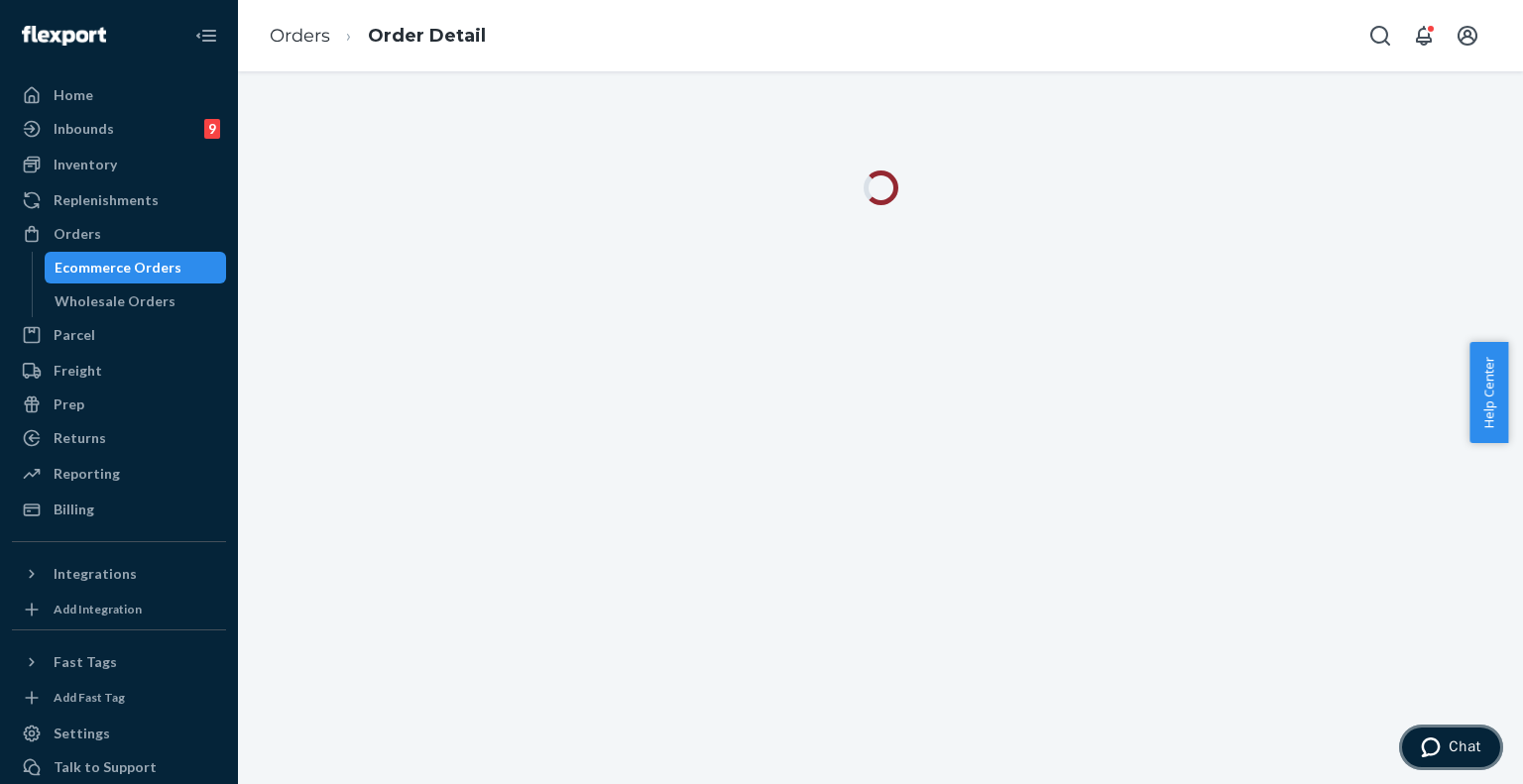 click on "Chat" at bounding box center [1464, 746] 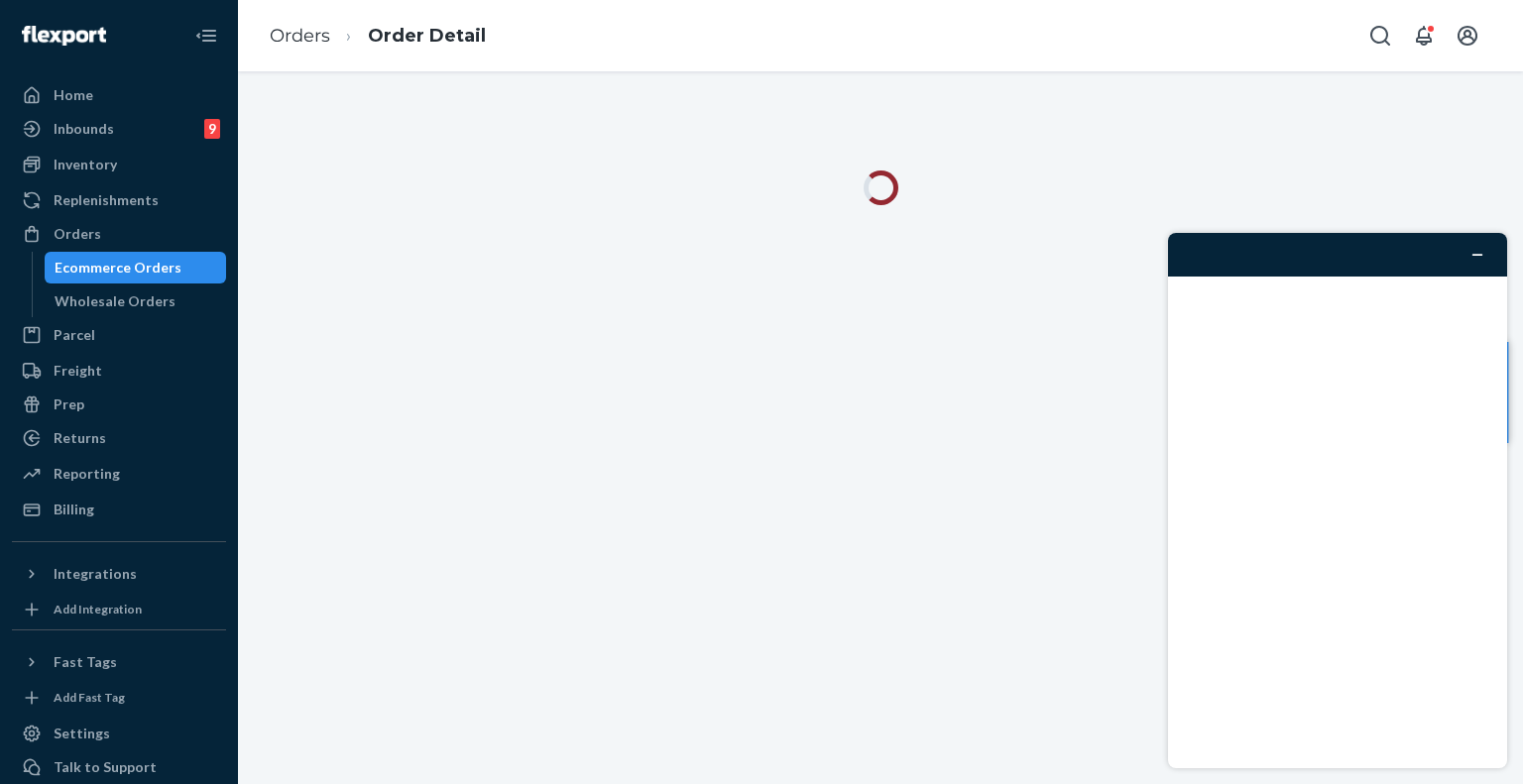 scroll, scrollTop: 0, scrollLeft: 0, axis: both 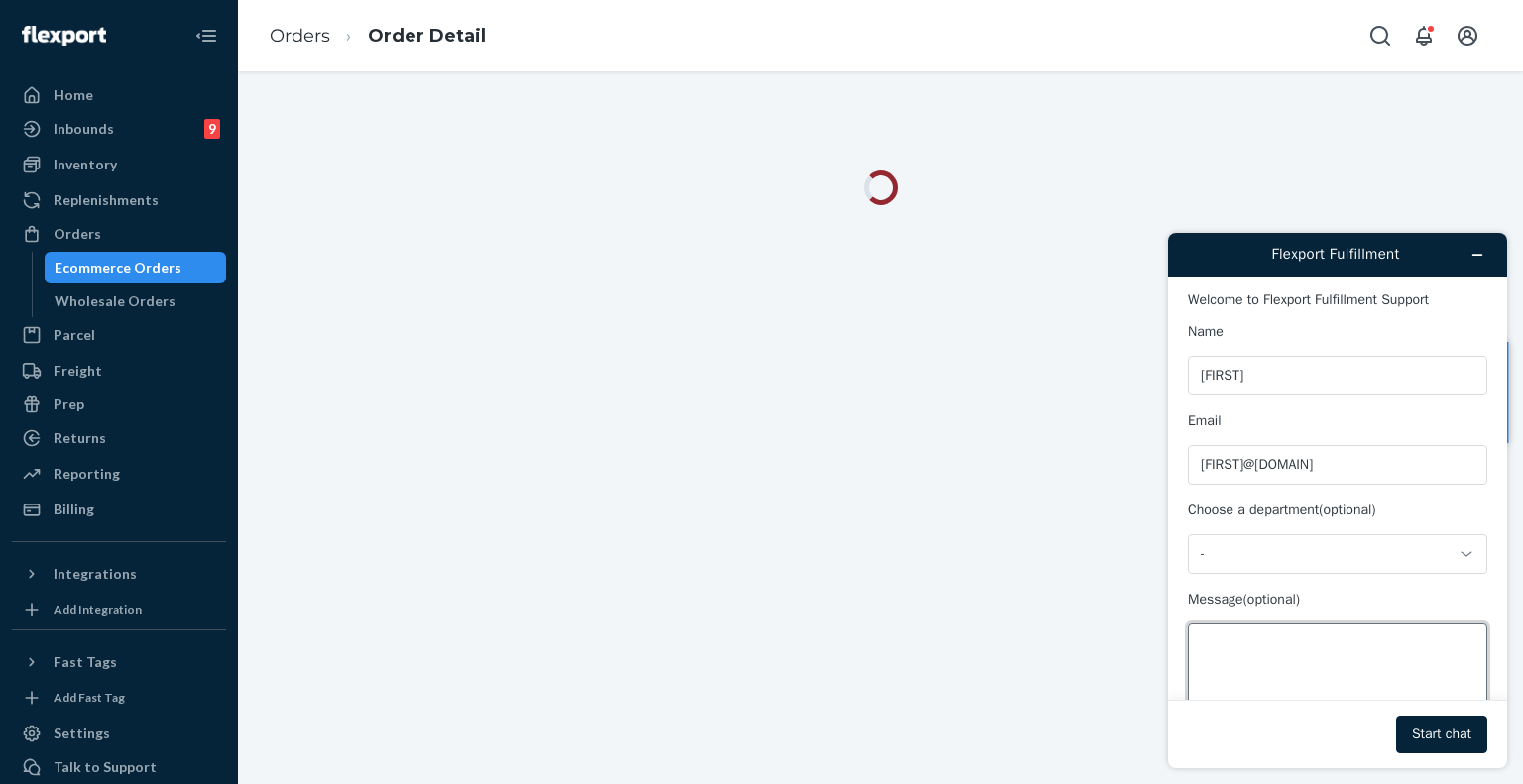 click on "Message  (optional)" at bounding box center (1338, 679) 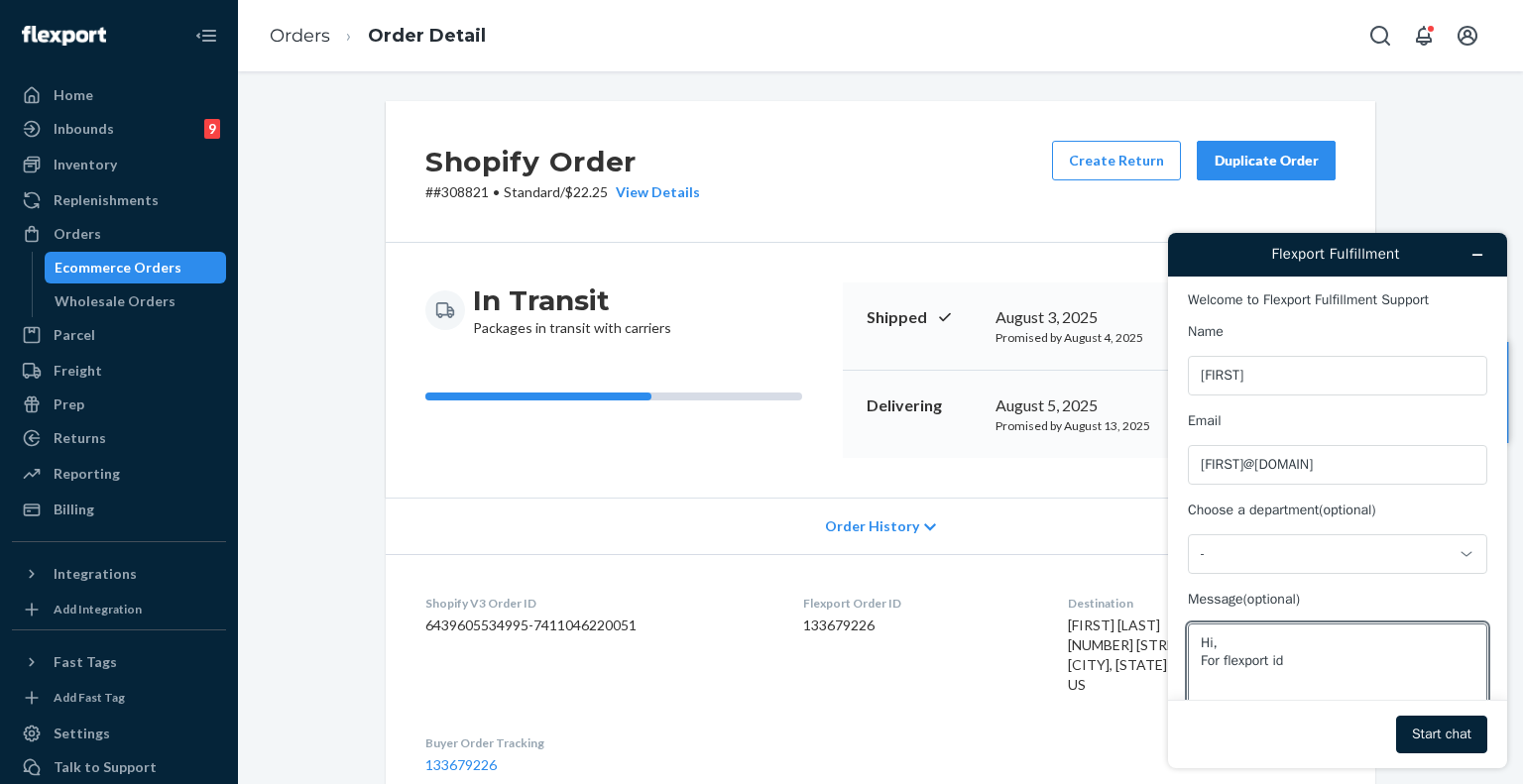 click on "Flexport Order ID 133679226" at bounding box center (919, 648) 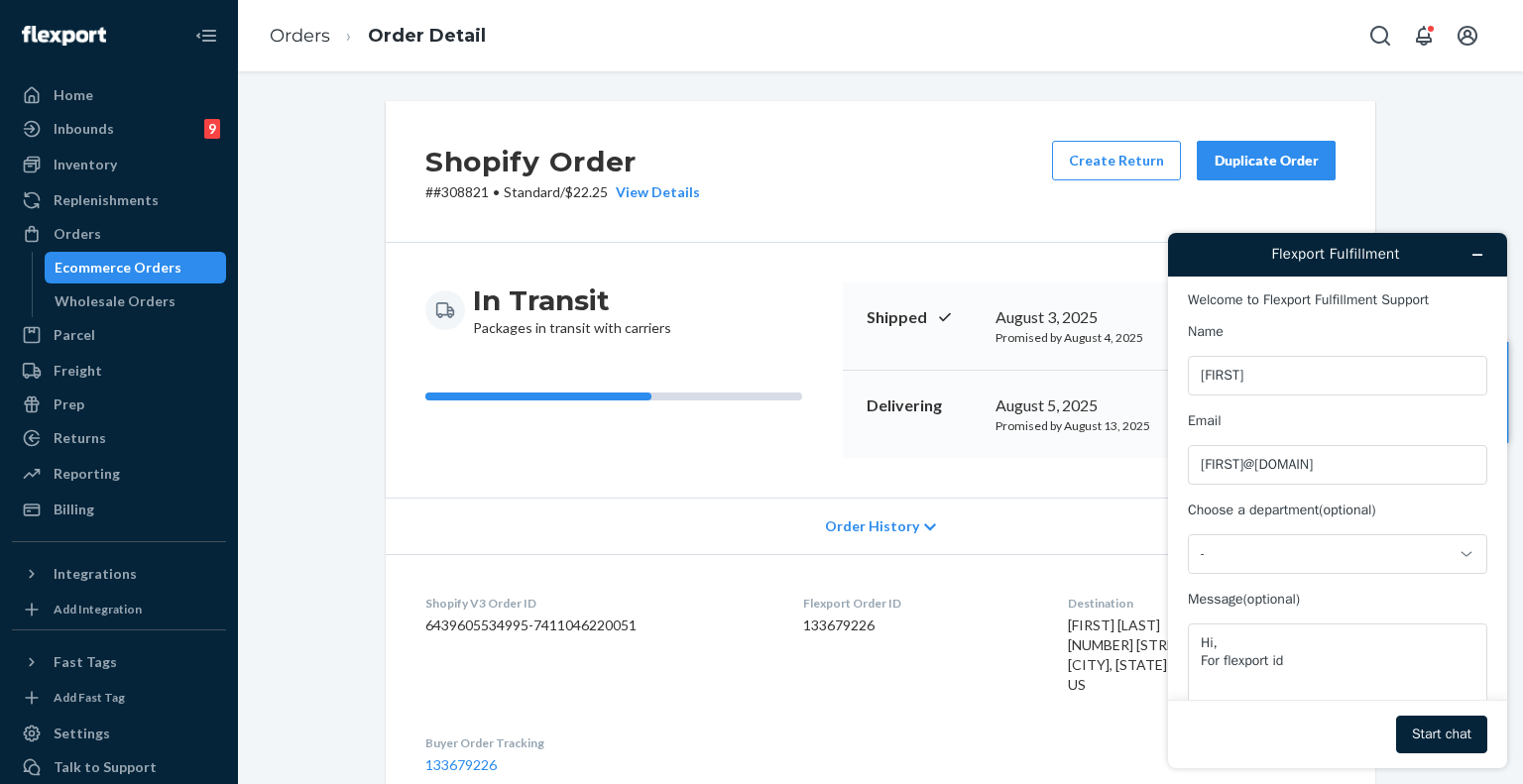 click on "133679226" at bounding box center [919, 625] 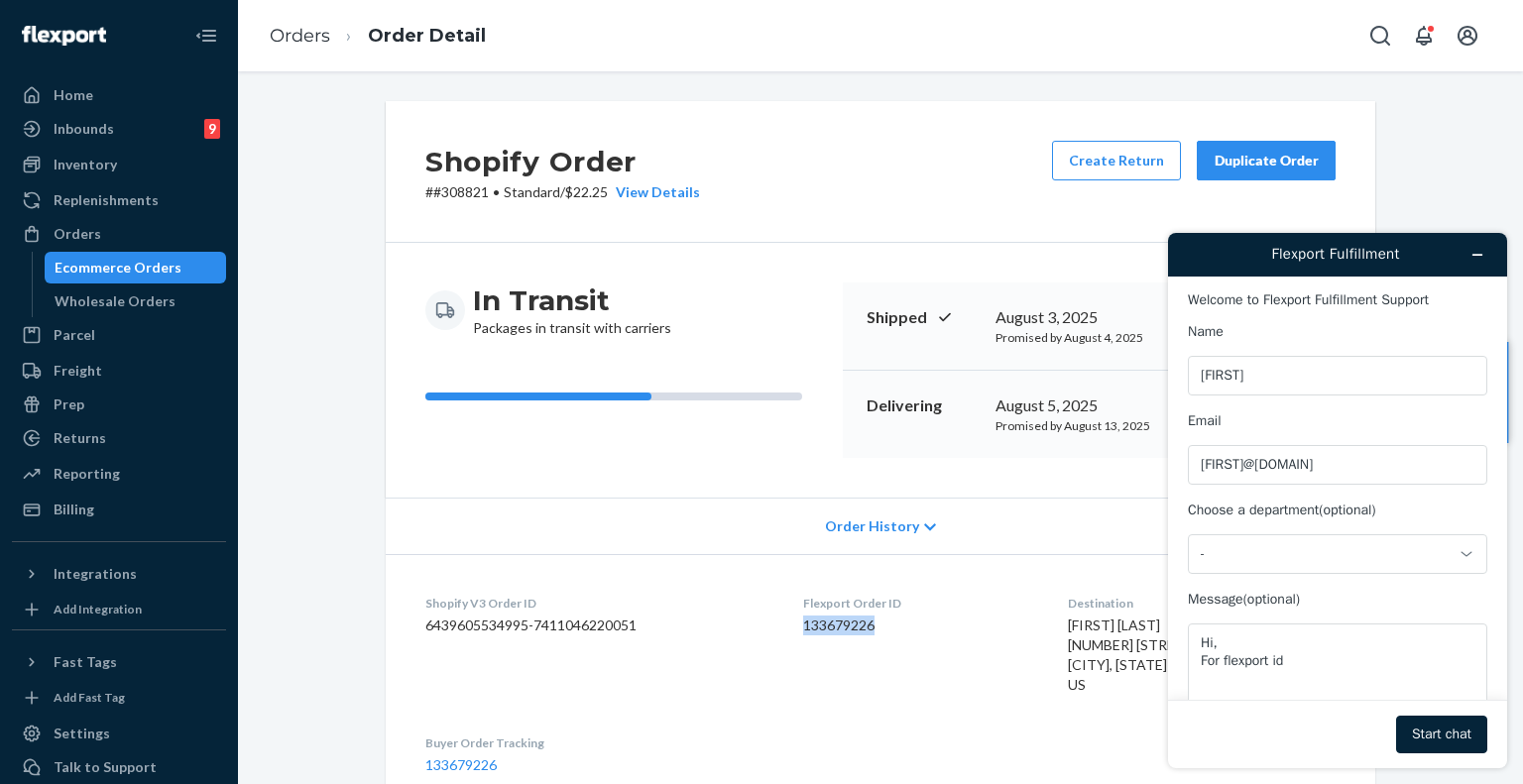 click on "133679226" at bounding box center [919, 625] 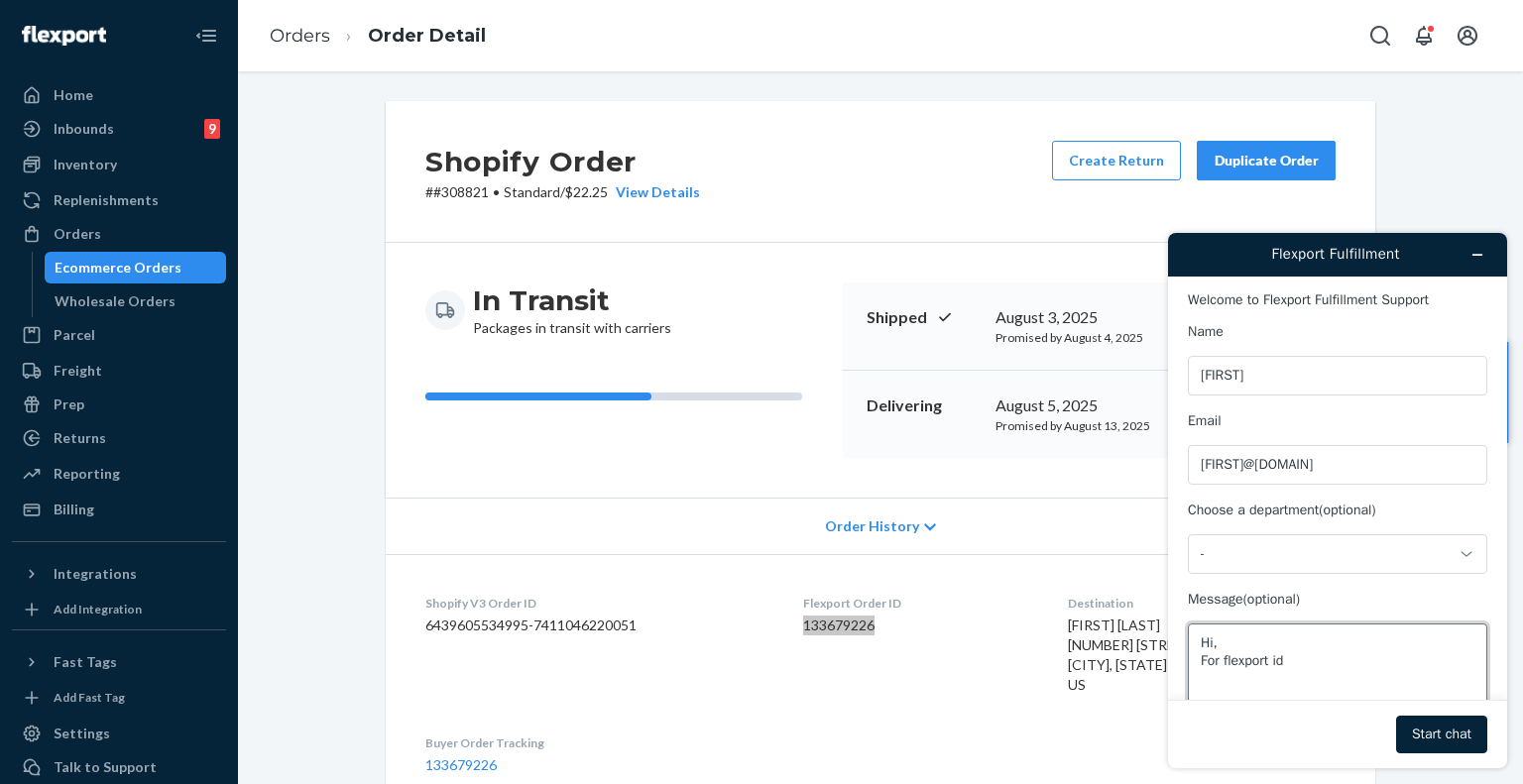 click on "Hi,
For flexport id" at bounding box center (1338, 679) 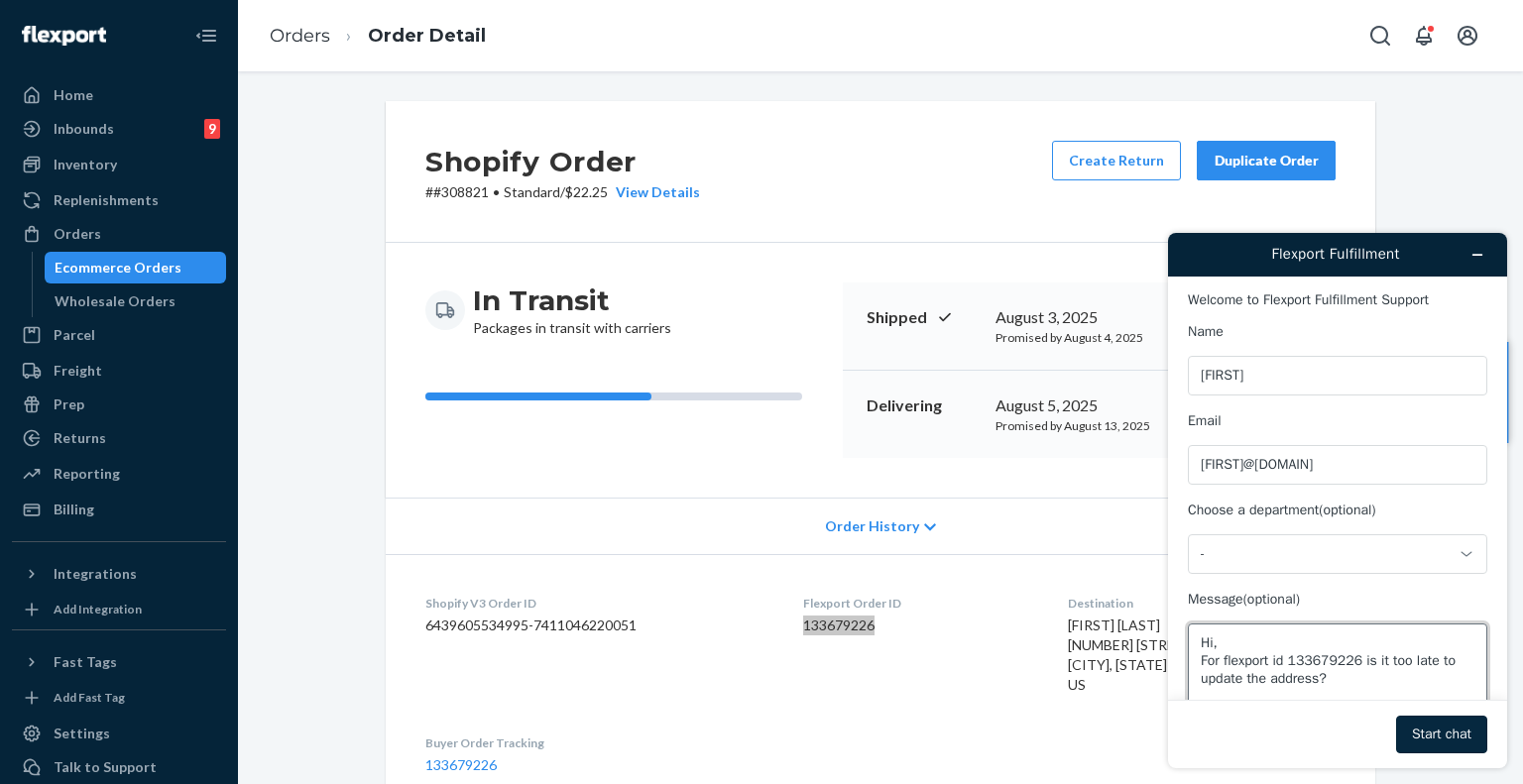 type on "Hi,
For flexport id 133679226 is it too late to update the address?" 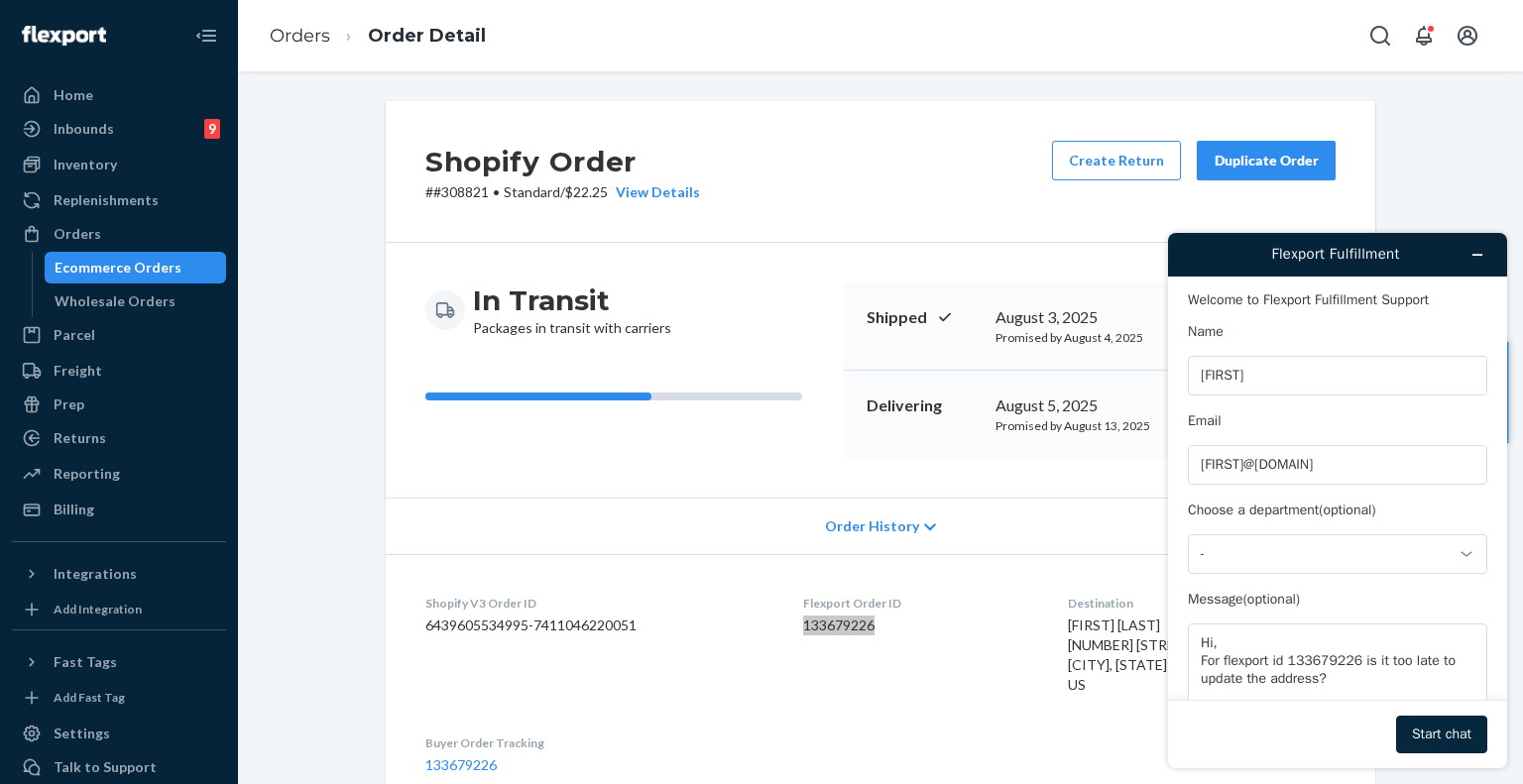 click on "Start chat" at bounding box center [1442, 734] 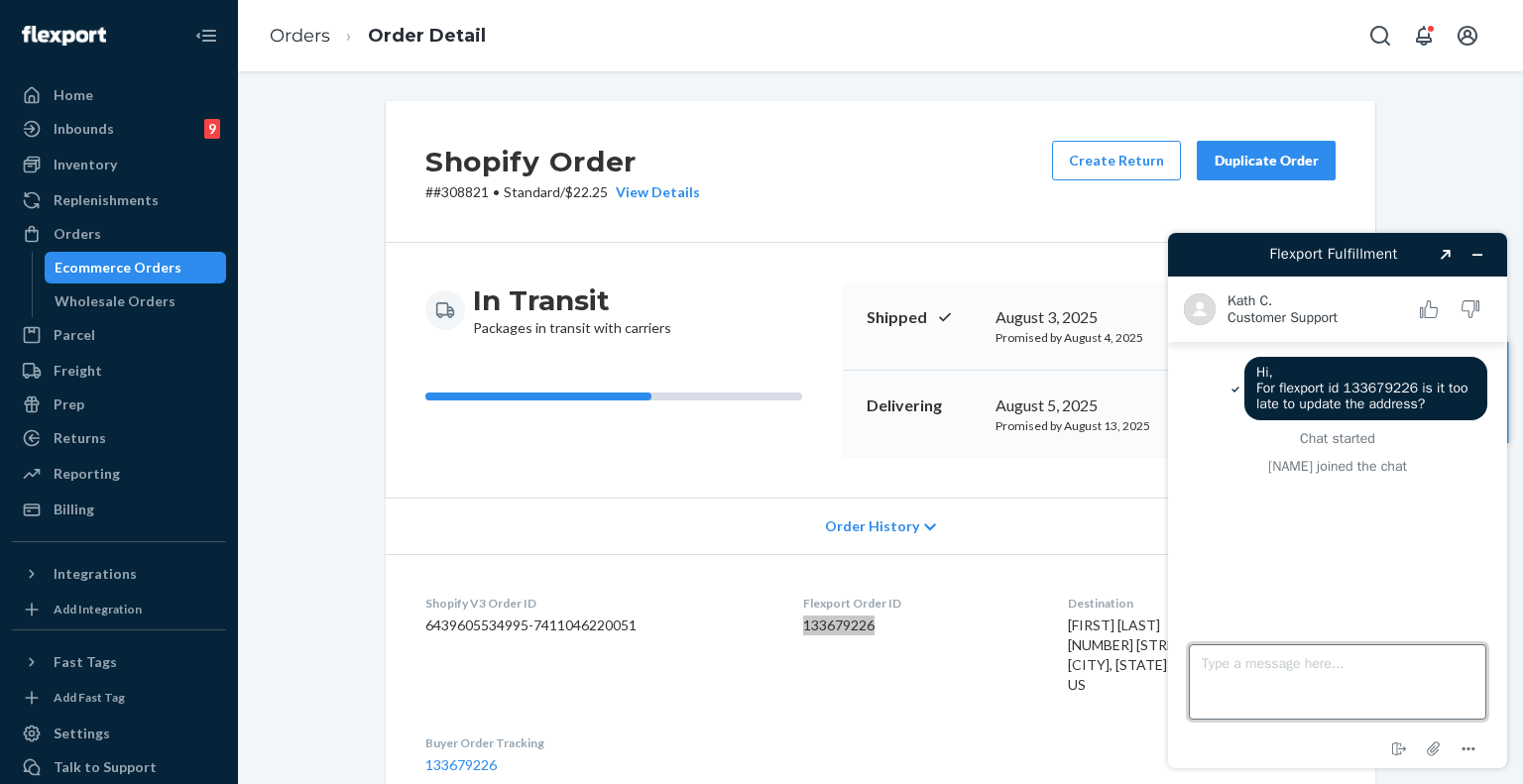 click on "Type a message here..." at bounding box center (1338, 682) 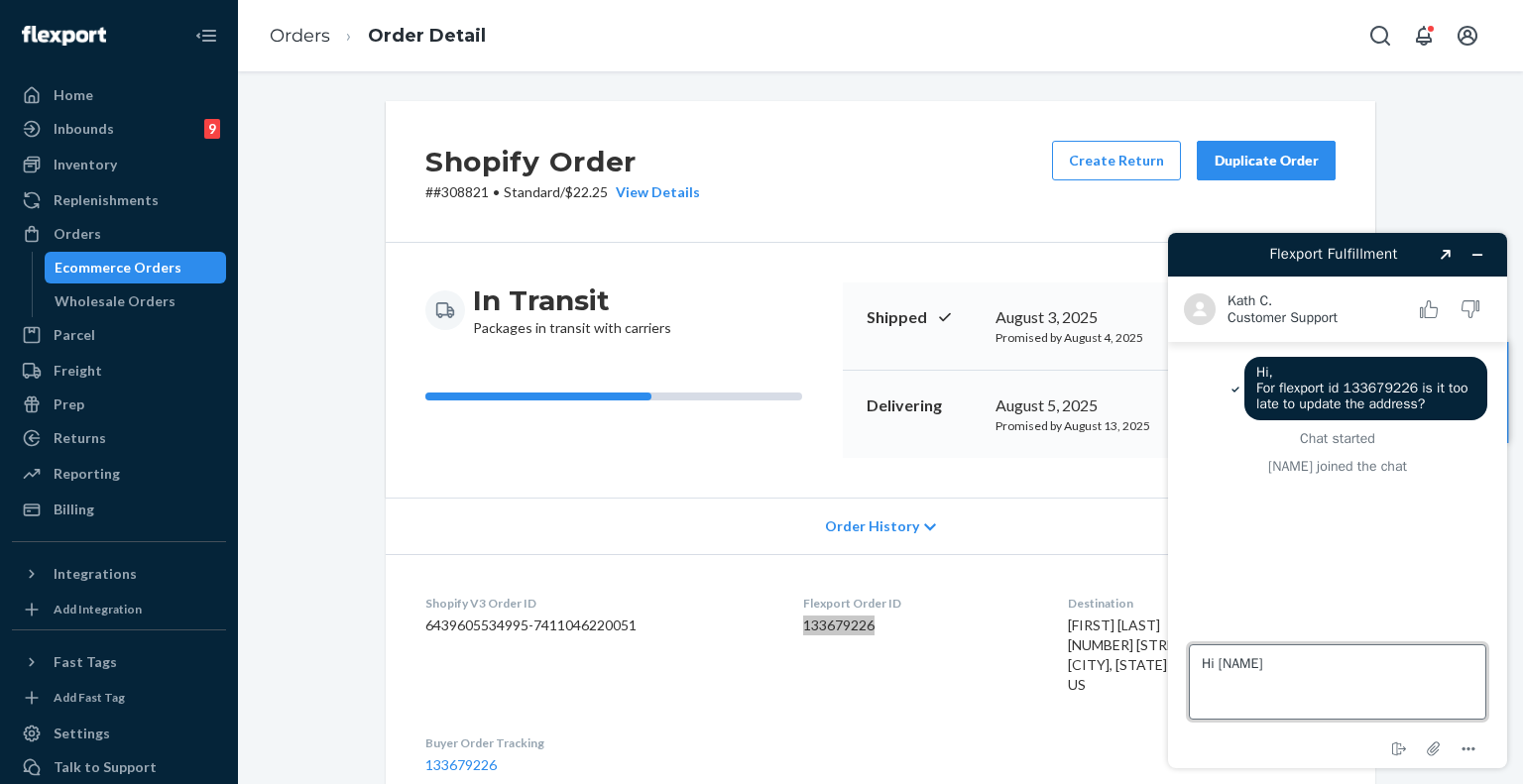 type on "Hi Kath" 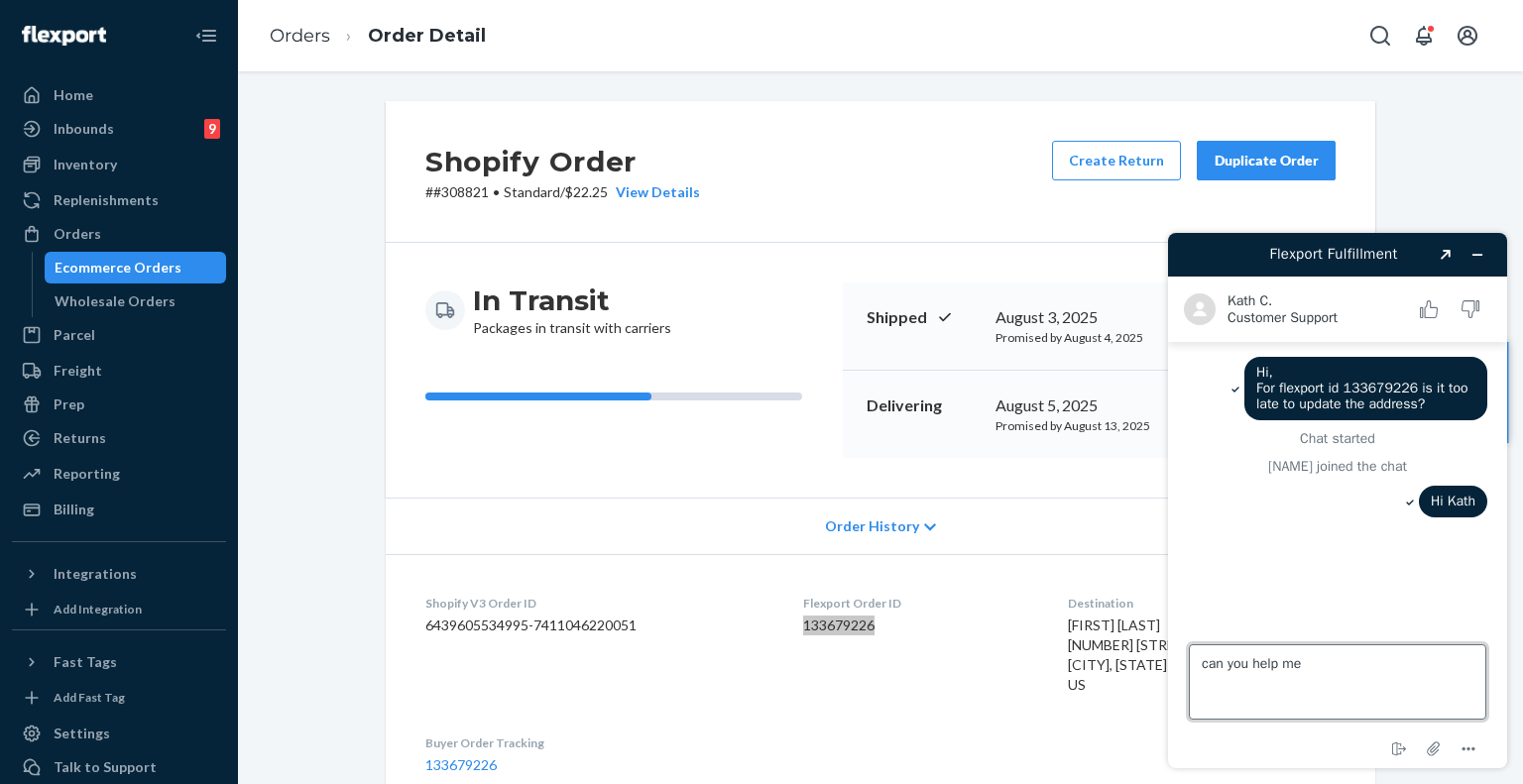 scroll, scrollTop: 57, scrollLeft: 0, axis: vertical 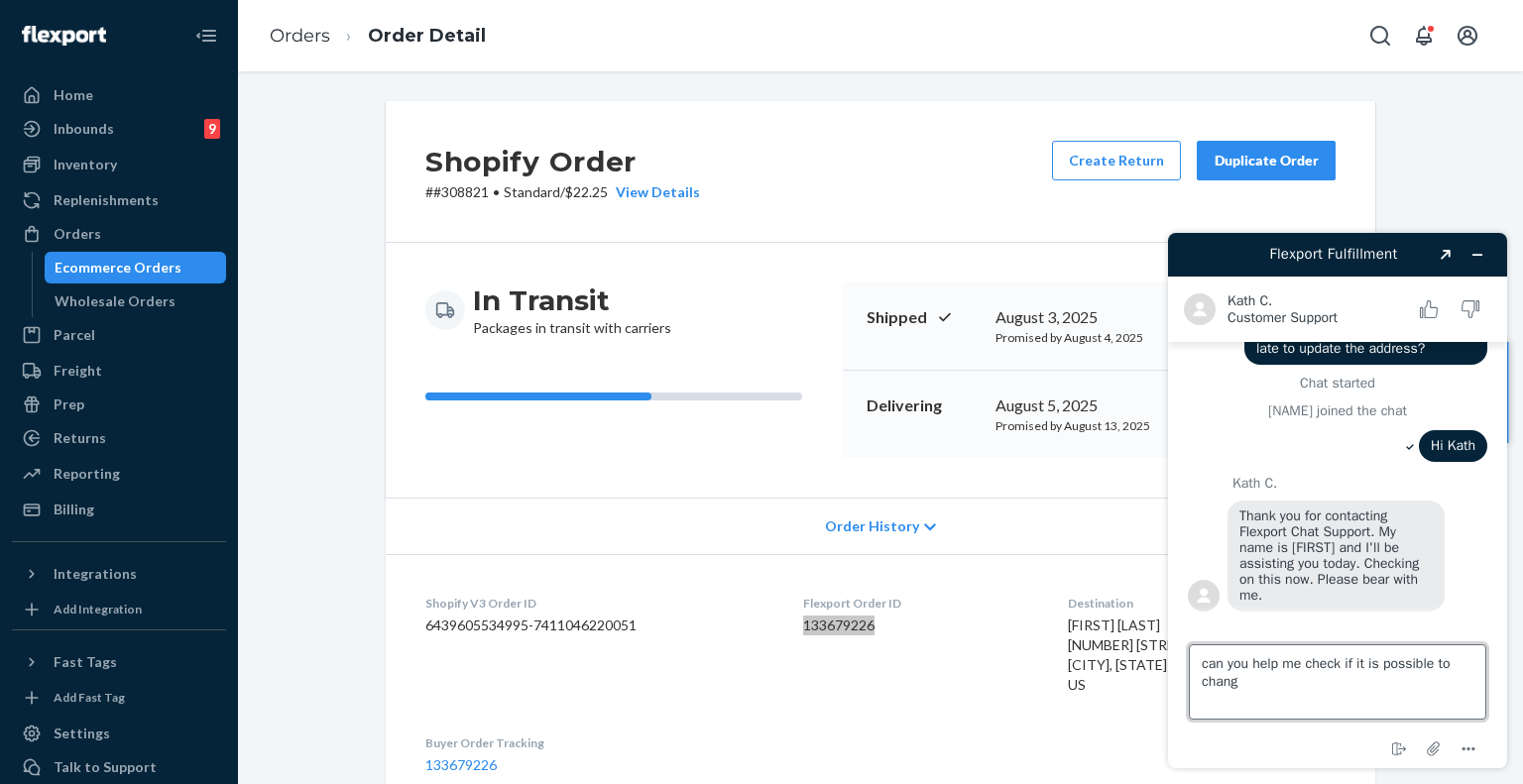 type on "can you help me check if it is possible to change" 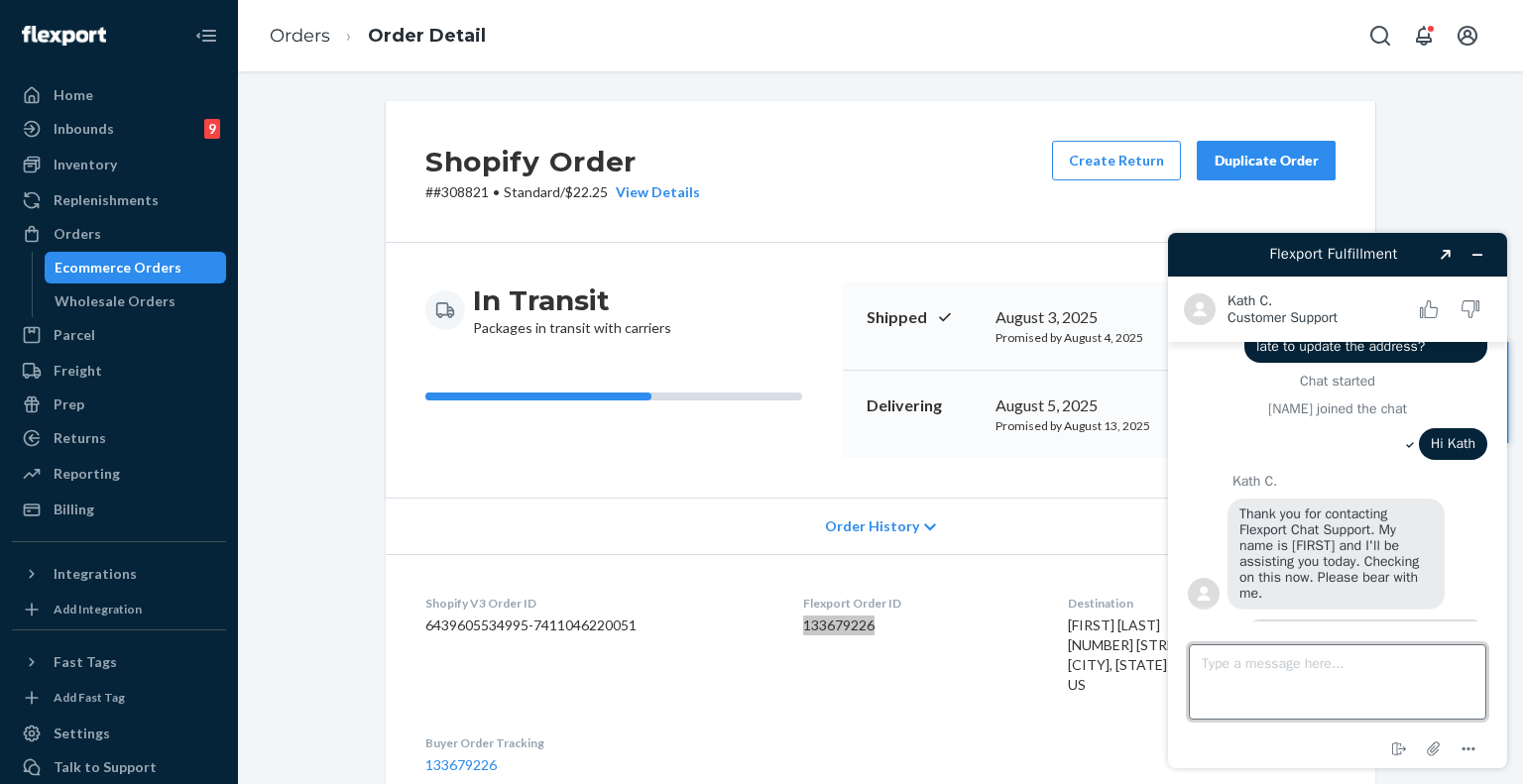 scroll, scrollTop: 115, scrollLeft: 0, axis: vertical 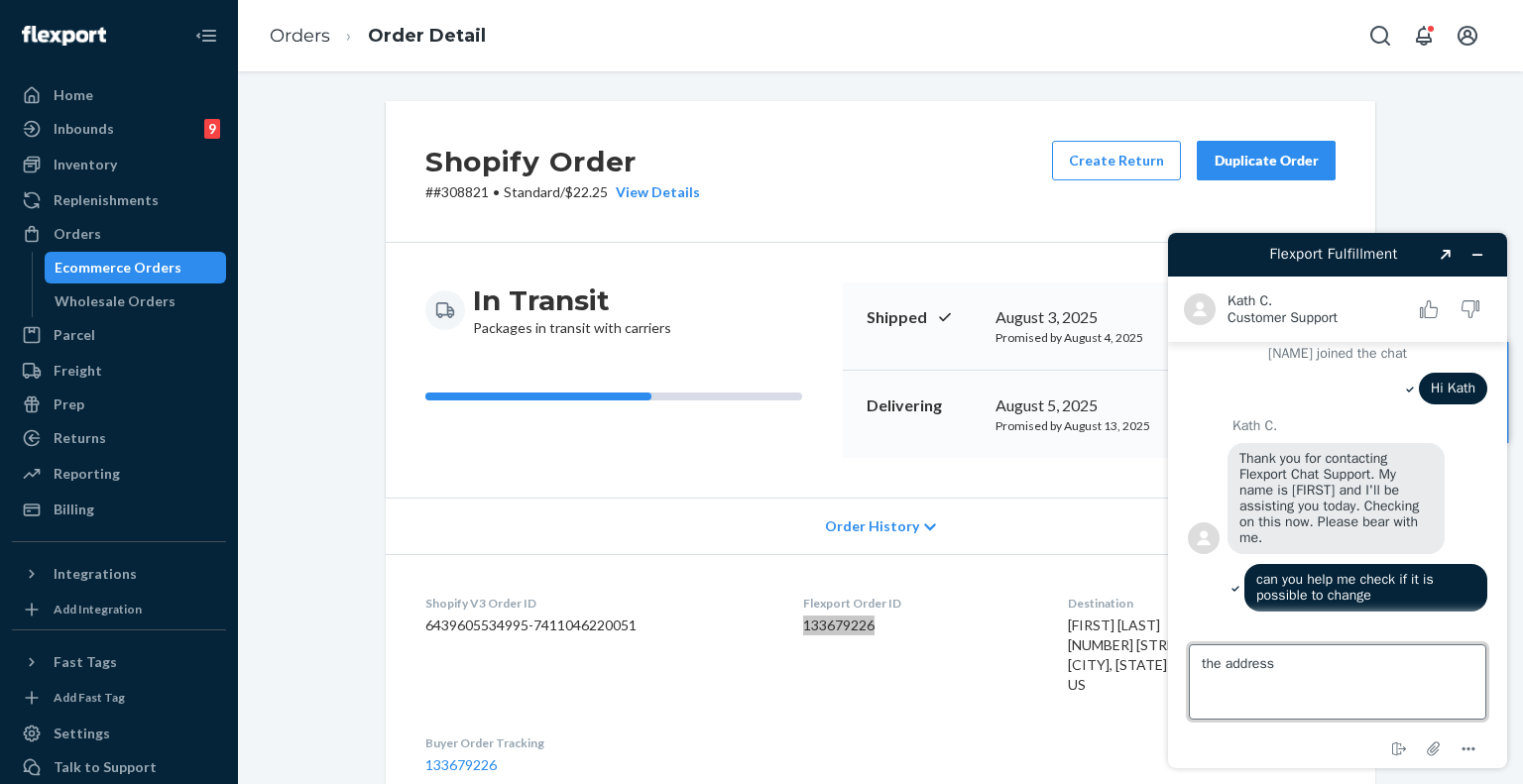 type on "the address" 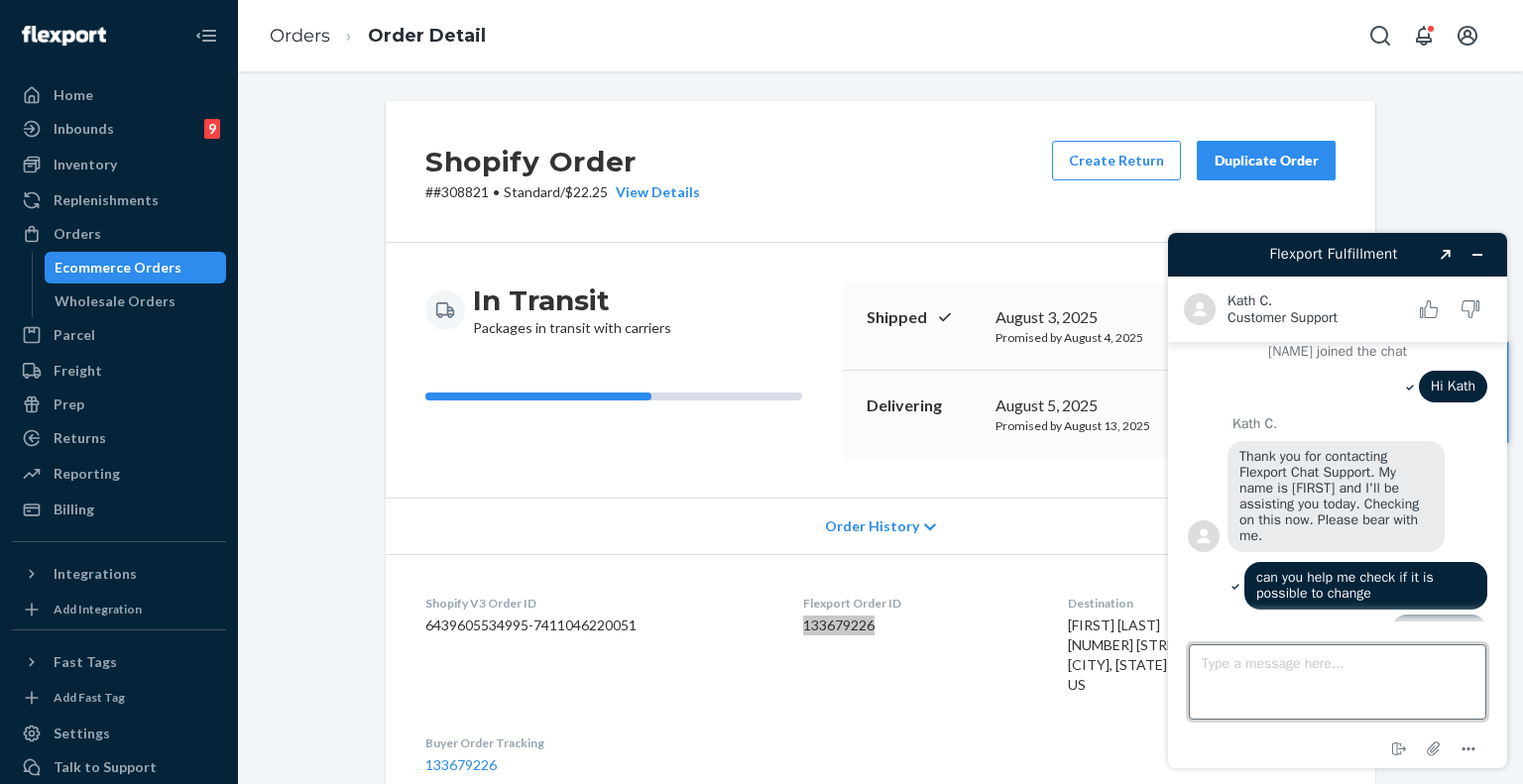 scroll, scrollTop: 151, scrollLeft: 0, axis: vertical 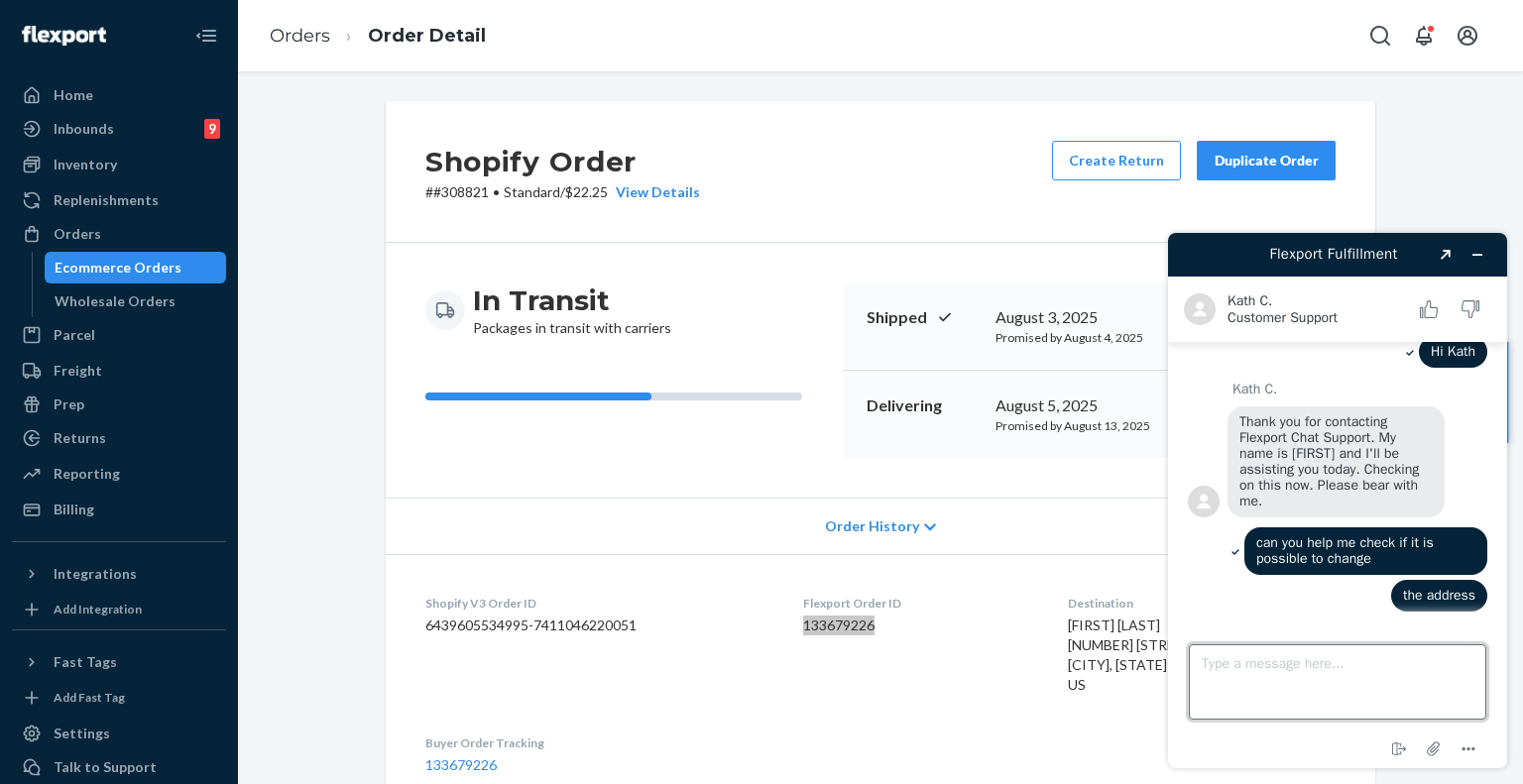paste on "[FIRST] & [FIRST] [LAST]
[NUMBER] [STREET]
[CITY], [STATE] [ZIP]" 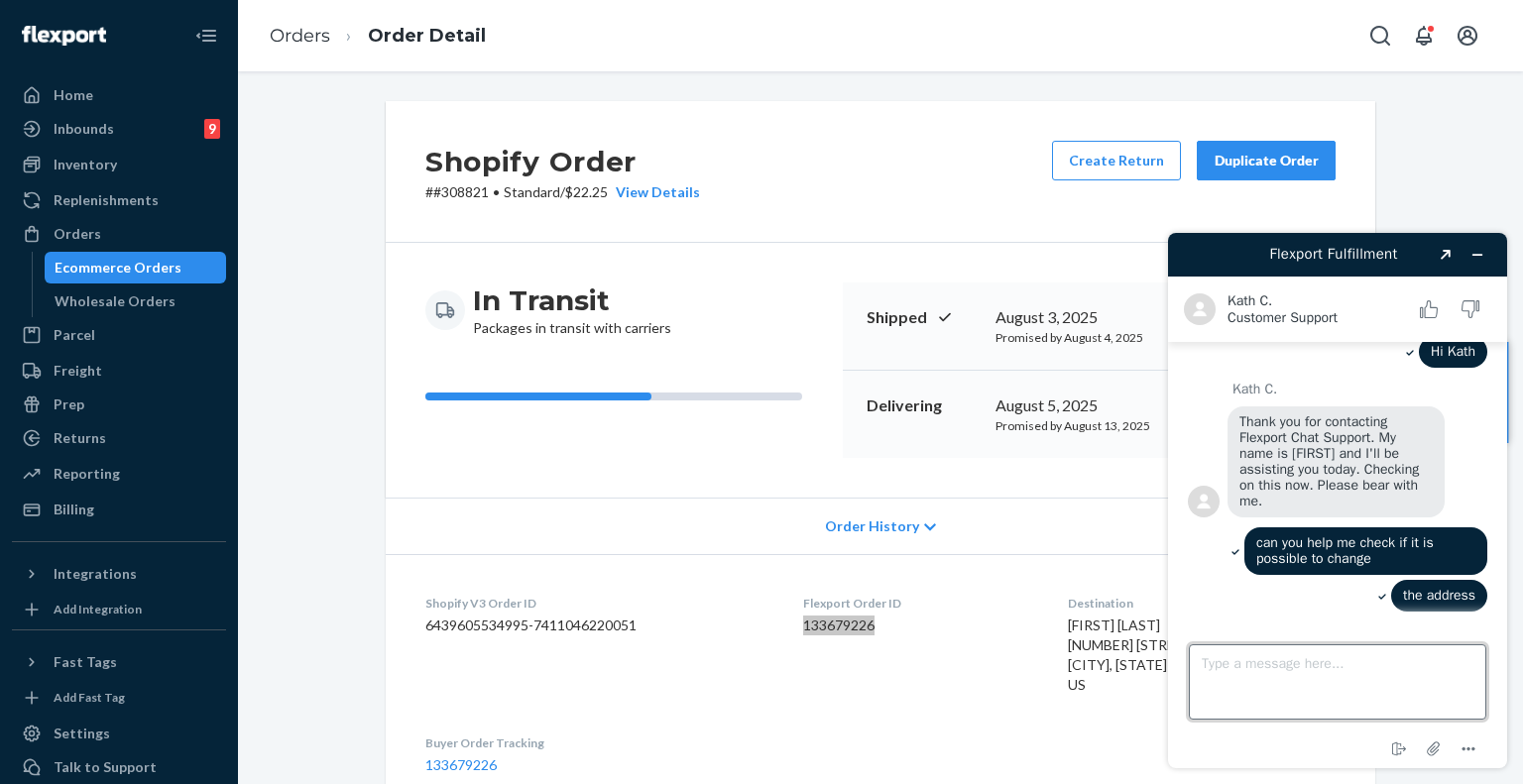 scroll, scrollTop: 0, scrollLeft: 0, axis: both 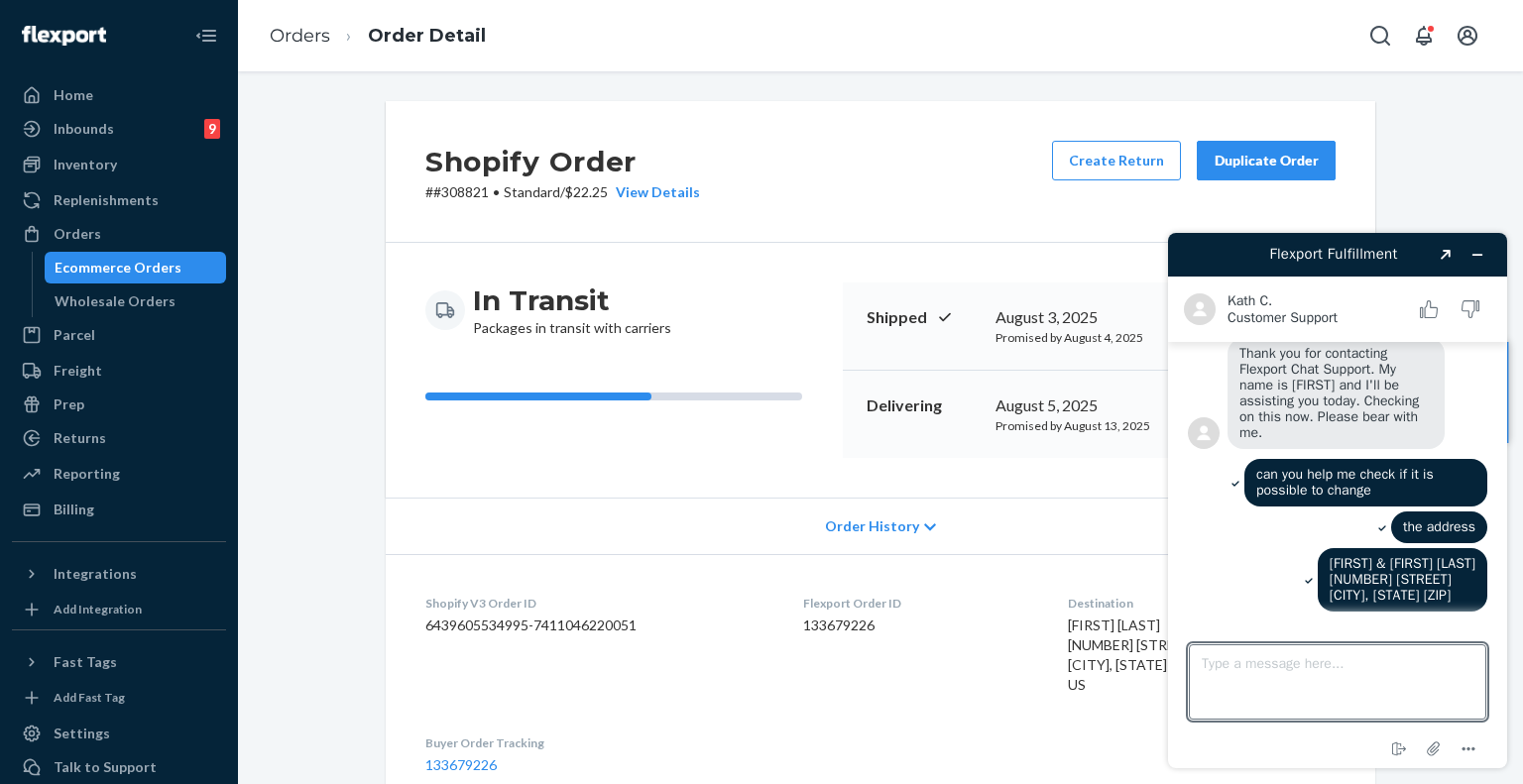 click on "Shopify V3 Order ID [NUMBER]-[NUMBER]" at bounding box center (598, 648) 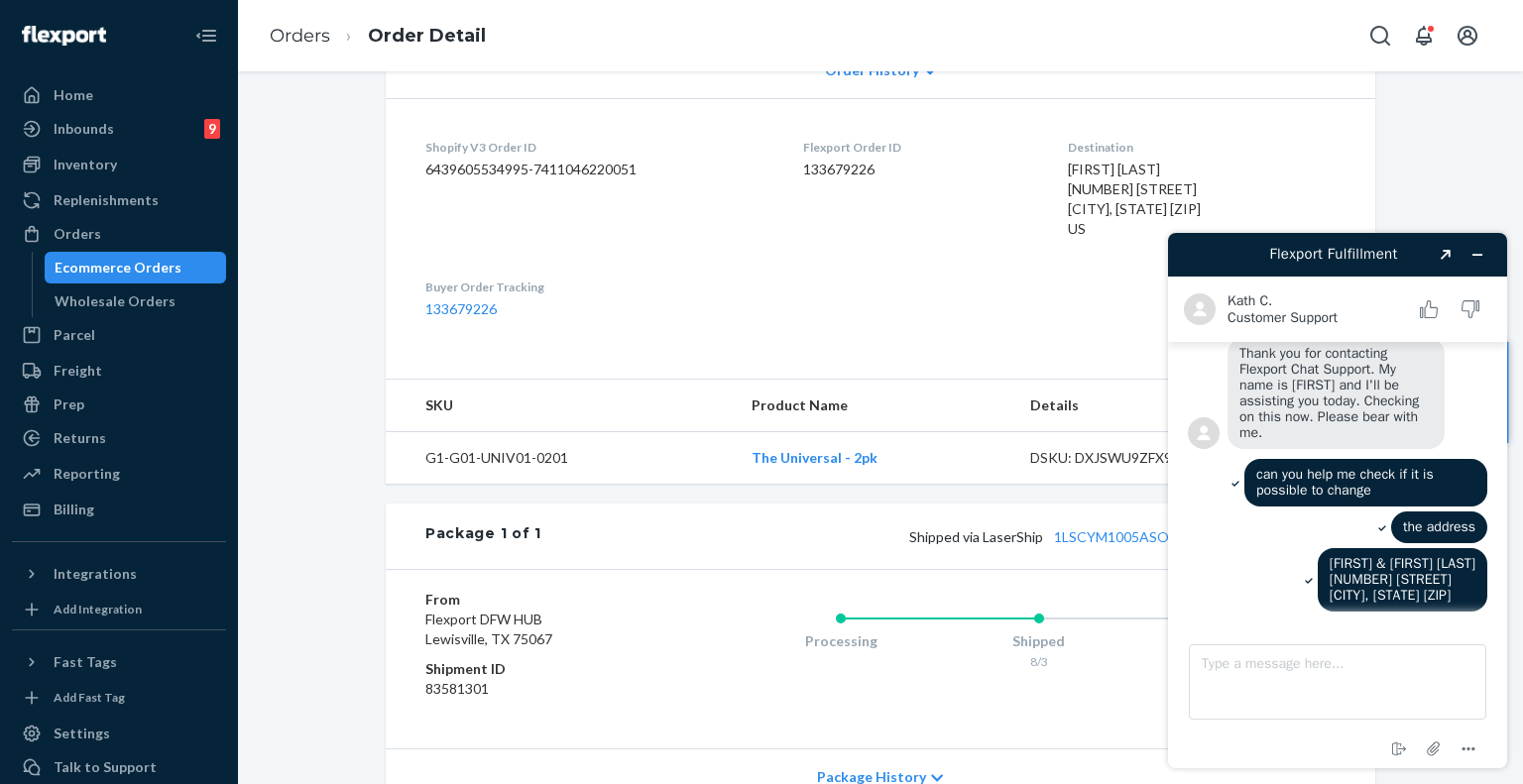 scroll, scrollTop: 601, scrollLeft: 0, axis: vertical 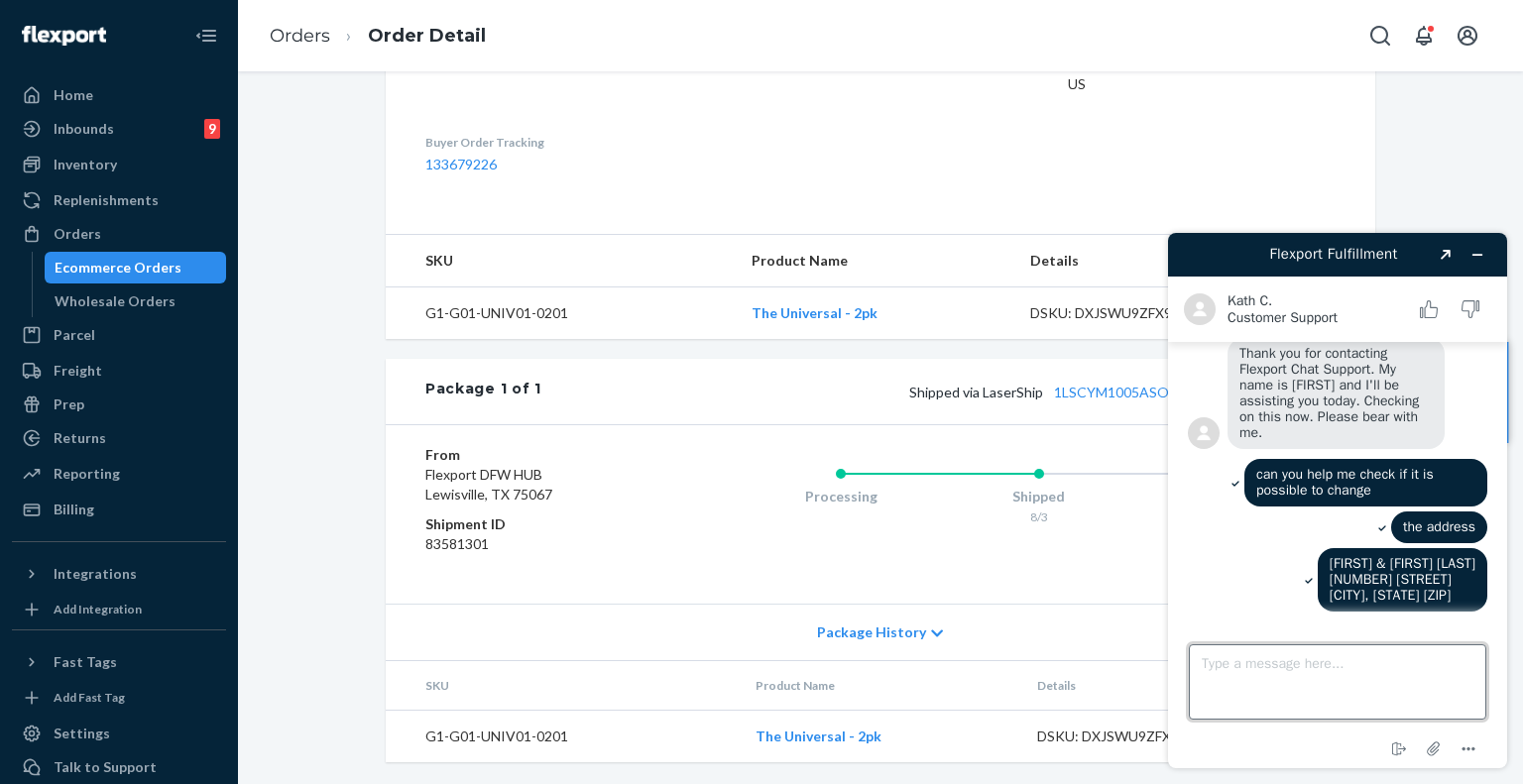 click on "Type a message here..." at bounding box center (1338, 682) 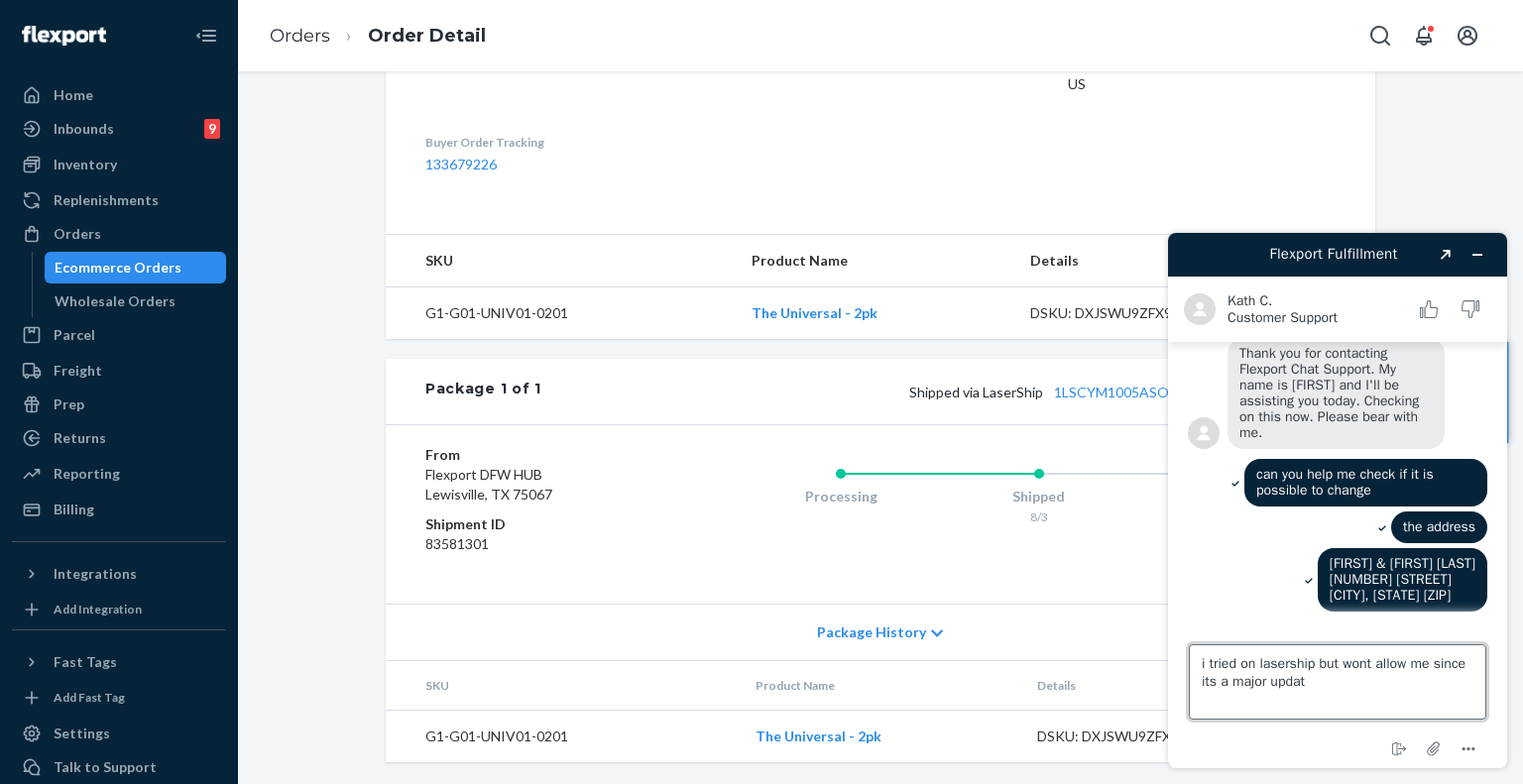 type on "i tried on lasership but wont allow me since its a major update" 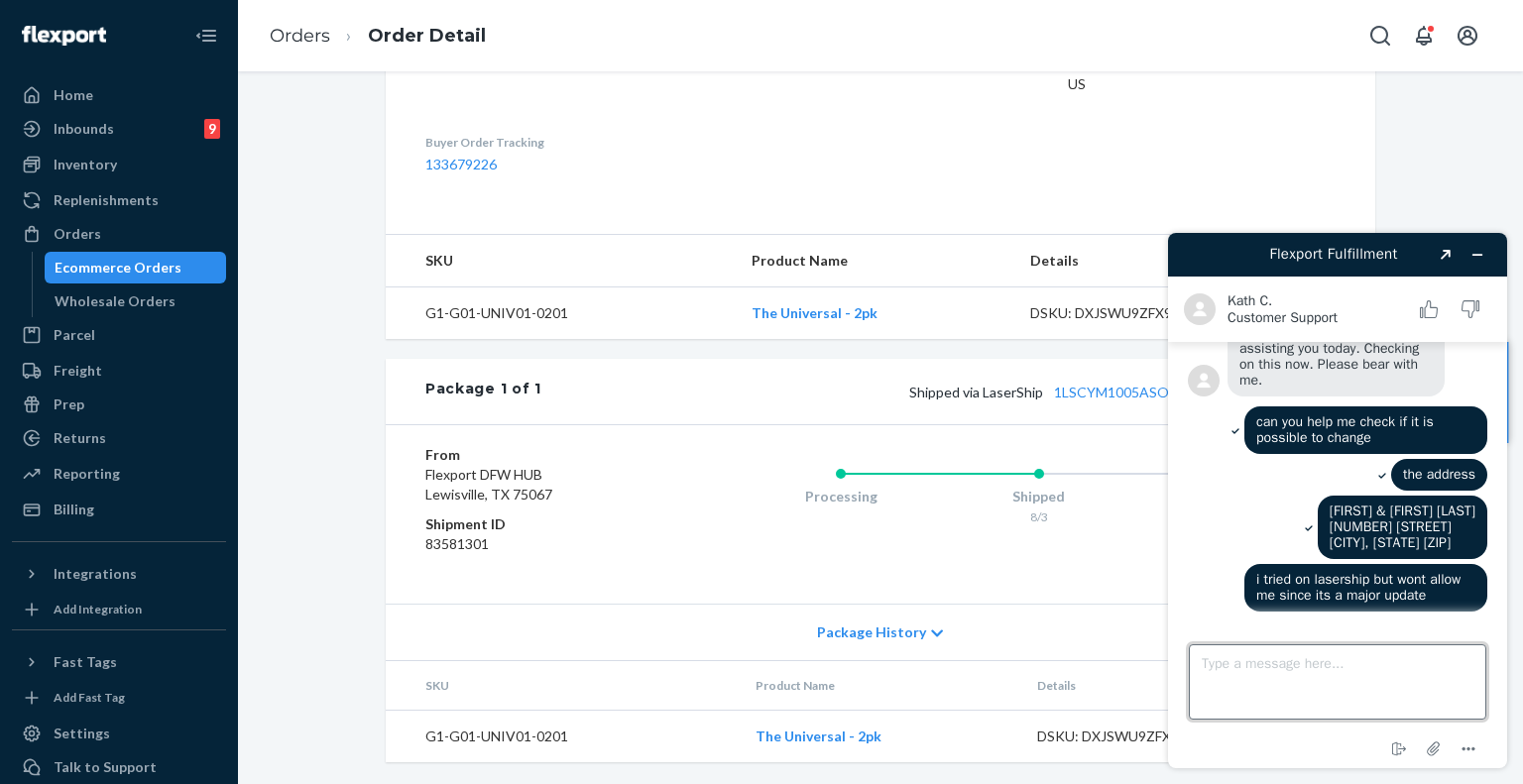 scroll, scrollTop: 272, scrollLeft: 0, axis: vertical 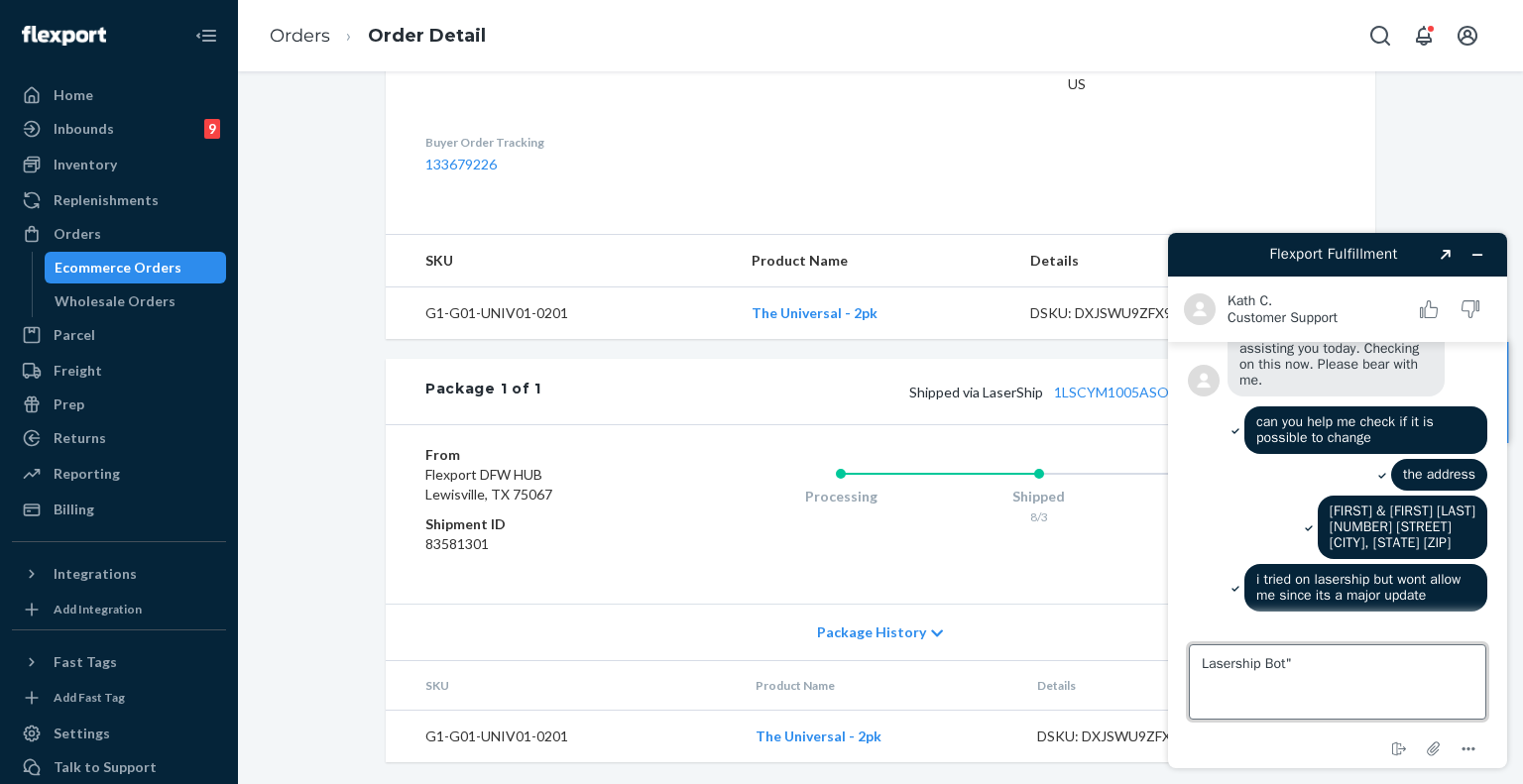 paste on "Thank you for confirming your address info. Unfortunately, we are unable to process an address change. Please contact your seller for assistance." 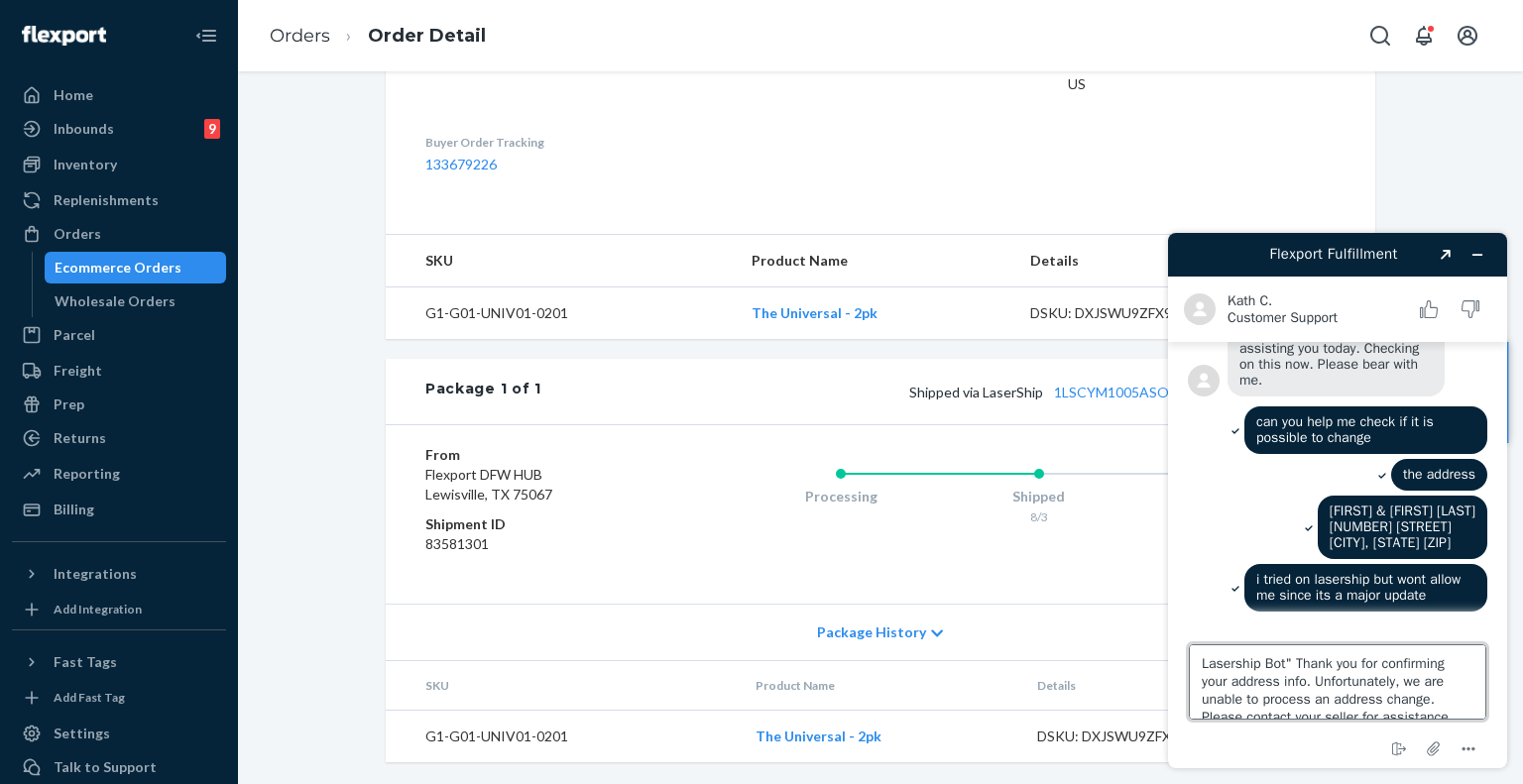 scroll, scrollTop: 8, scrollLeft: 0, axis: vertical 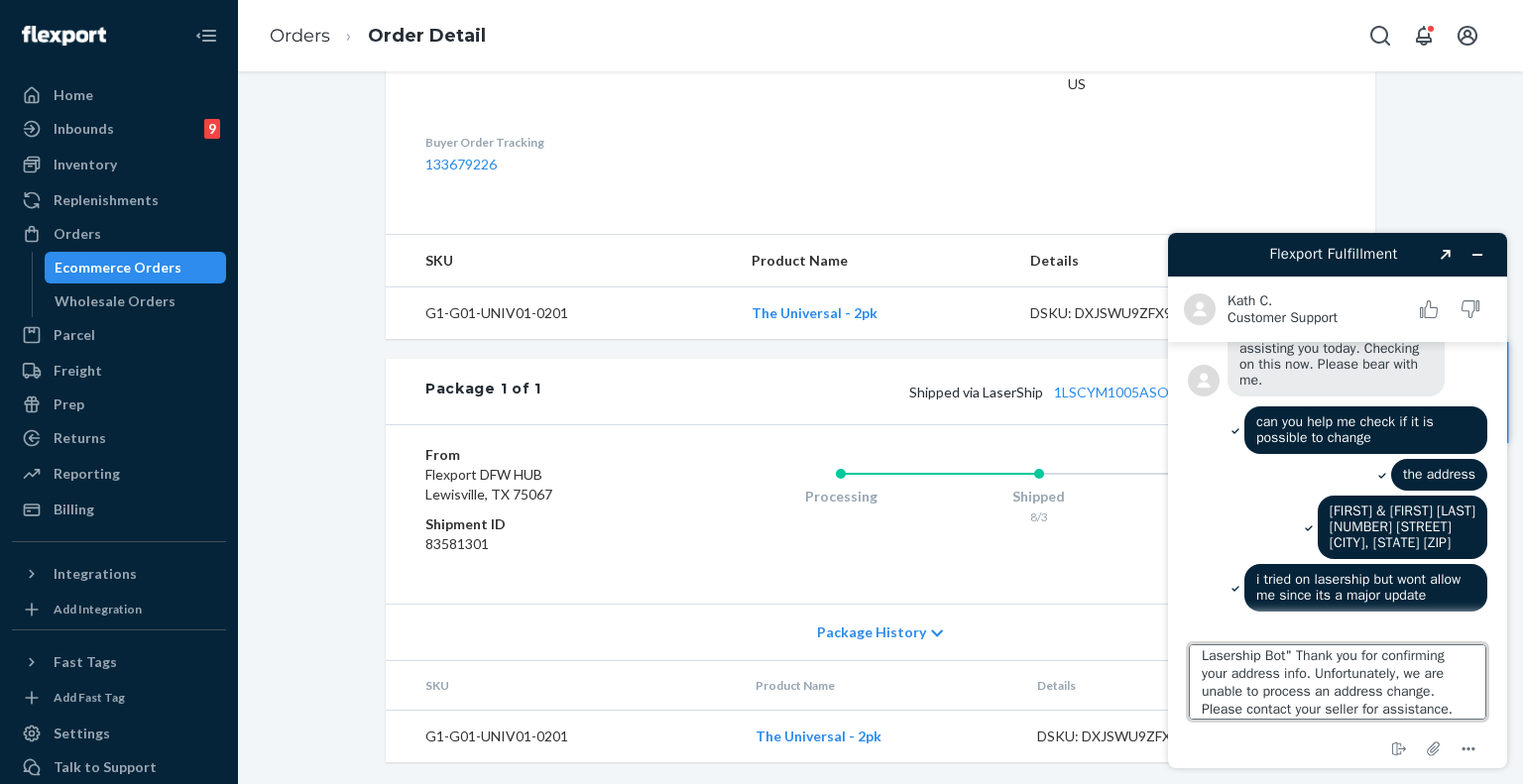 type on "Lasership Bot" Thank you for confirming your address info. Unfortunately, we are unable to process an address change. Please contact your seller for assistance."" 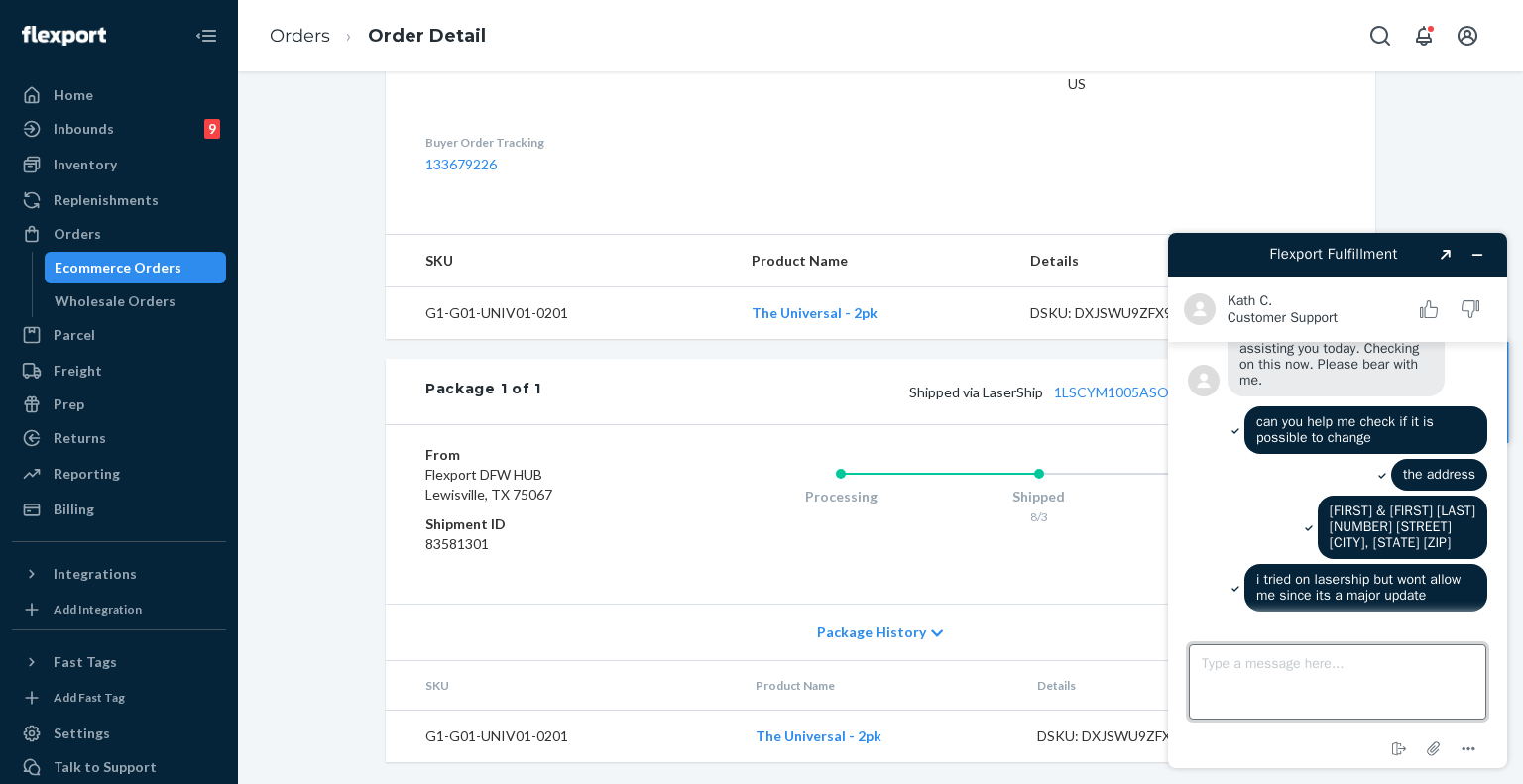 scroll, scrollTop: 0, scrollLeft: 0, axis: both 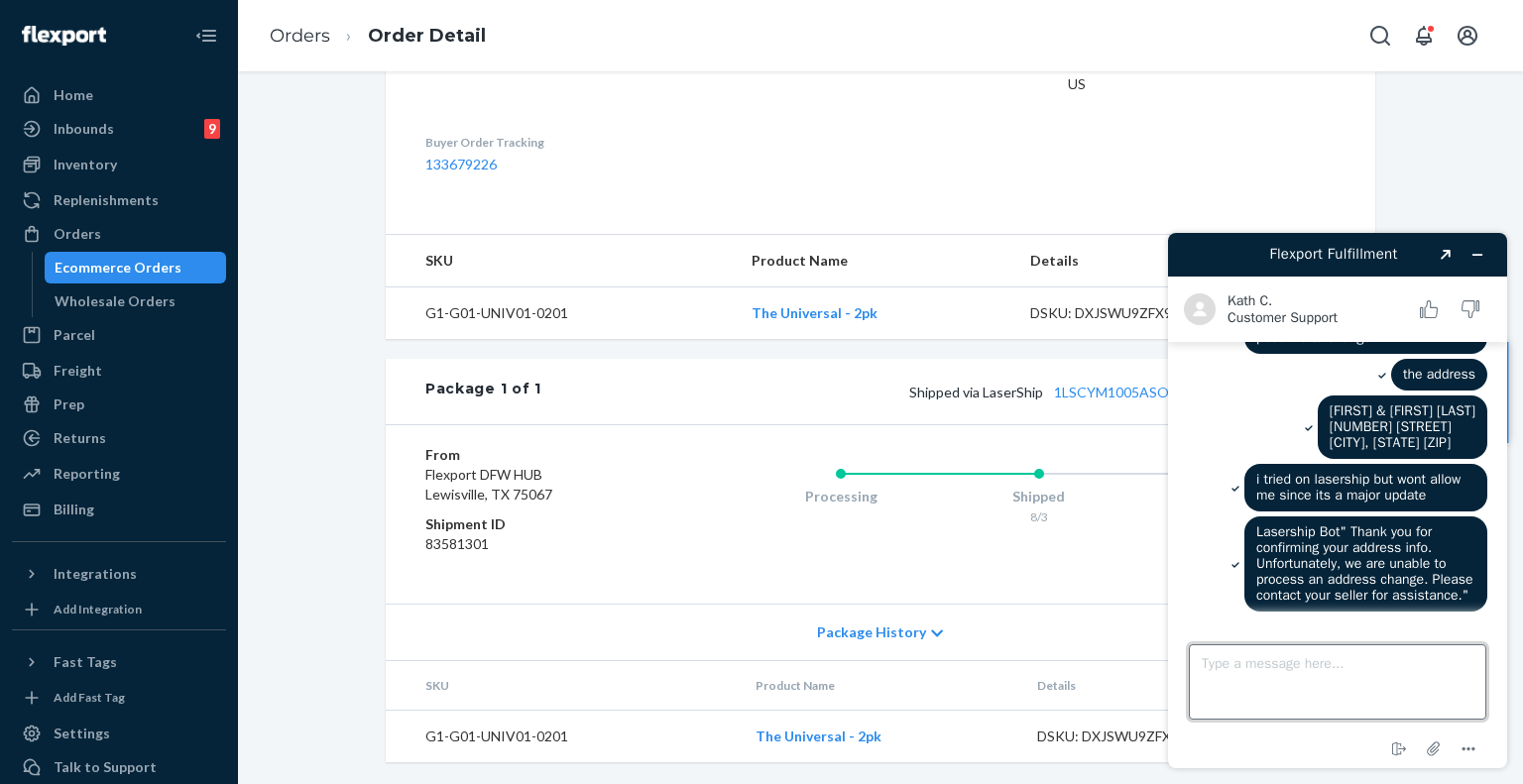 click on "Type a message here..." at bounding box center [1338, 682] 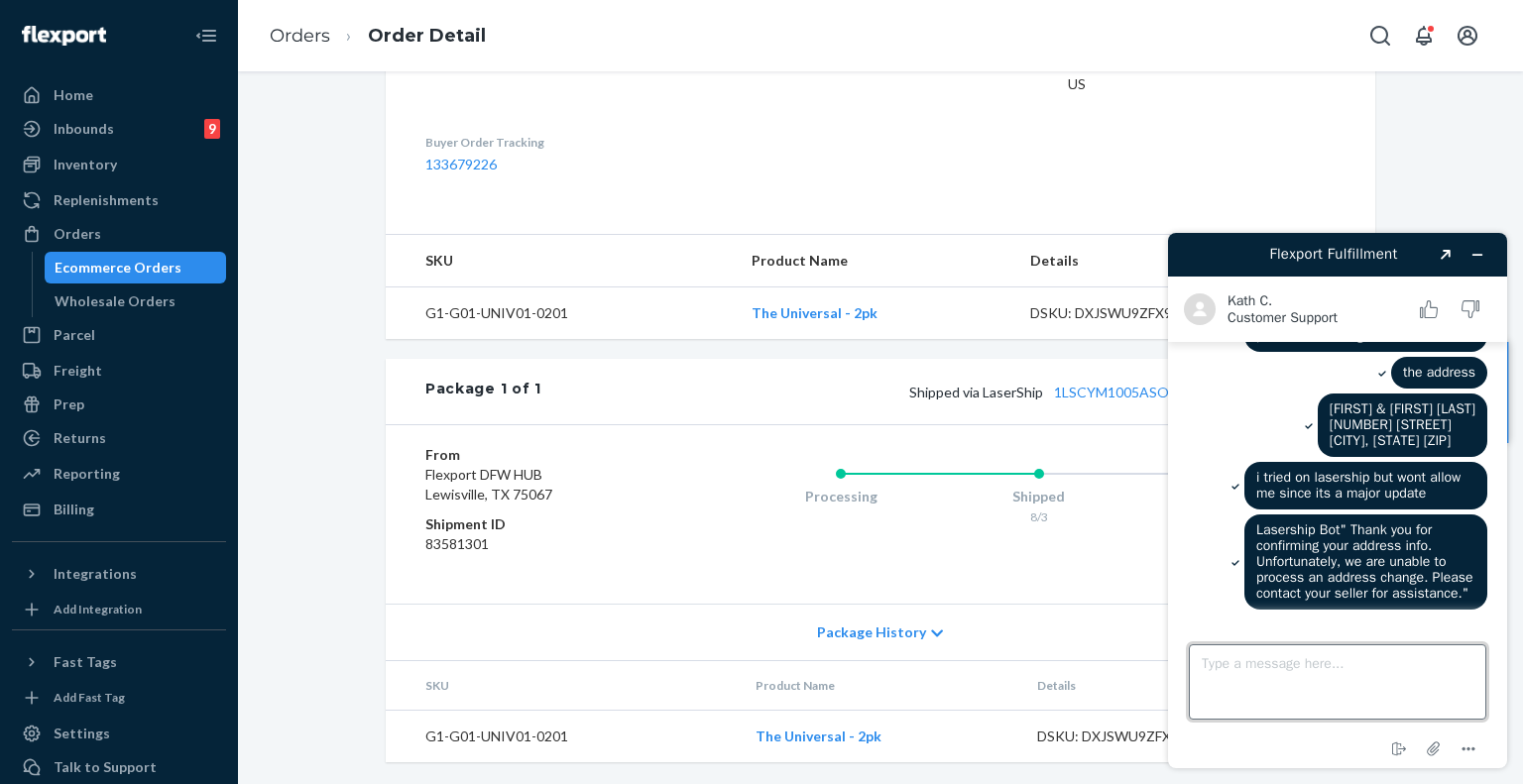 scroll, scrollTop: 377, scrollLeft: 0, axis: vertical 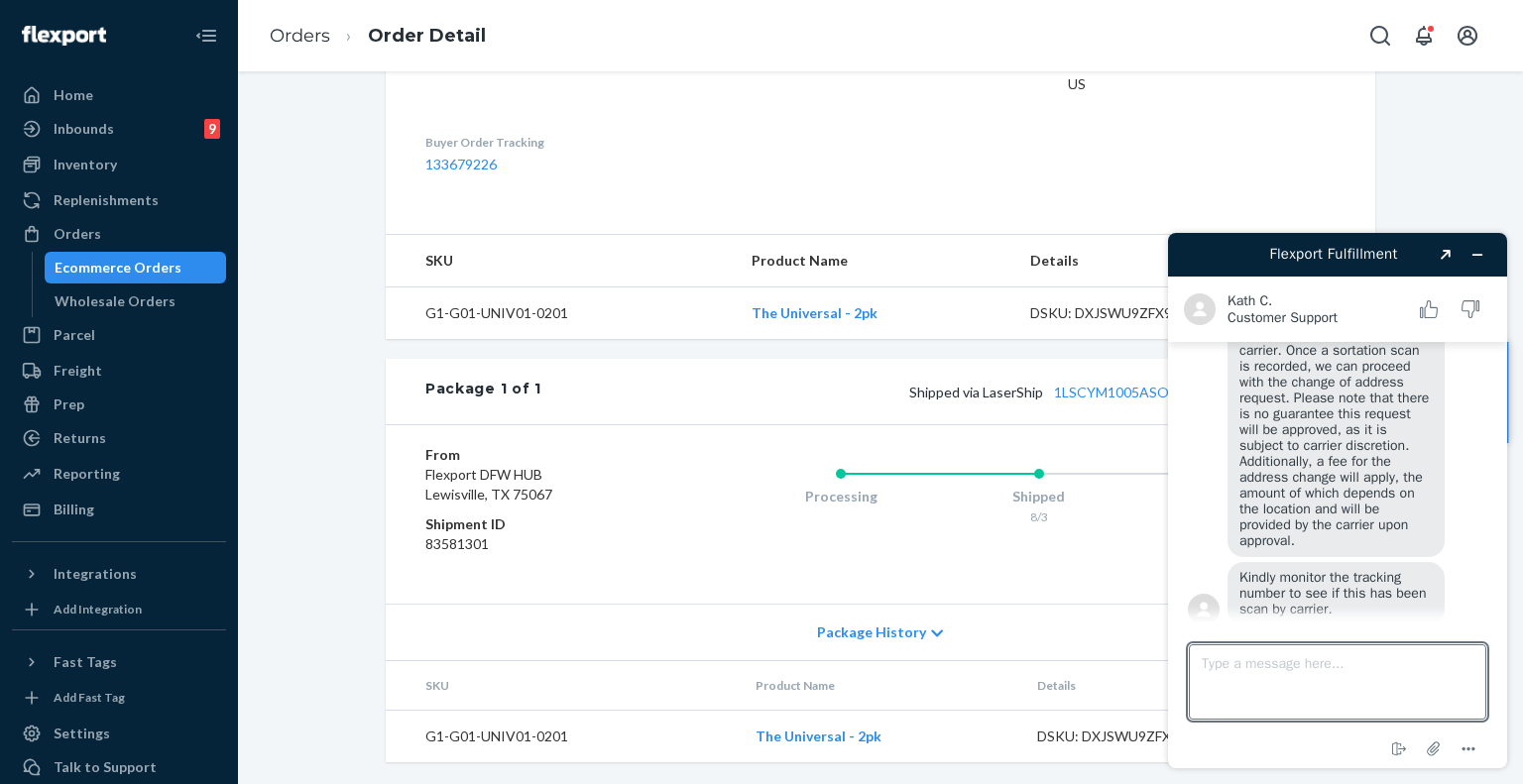 drag, startPoint x: 1305, startPoint y: 672, endPoint x: 1388, endPoint y: 603, distance: 107.9352 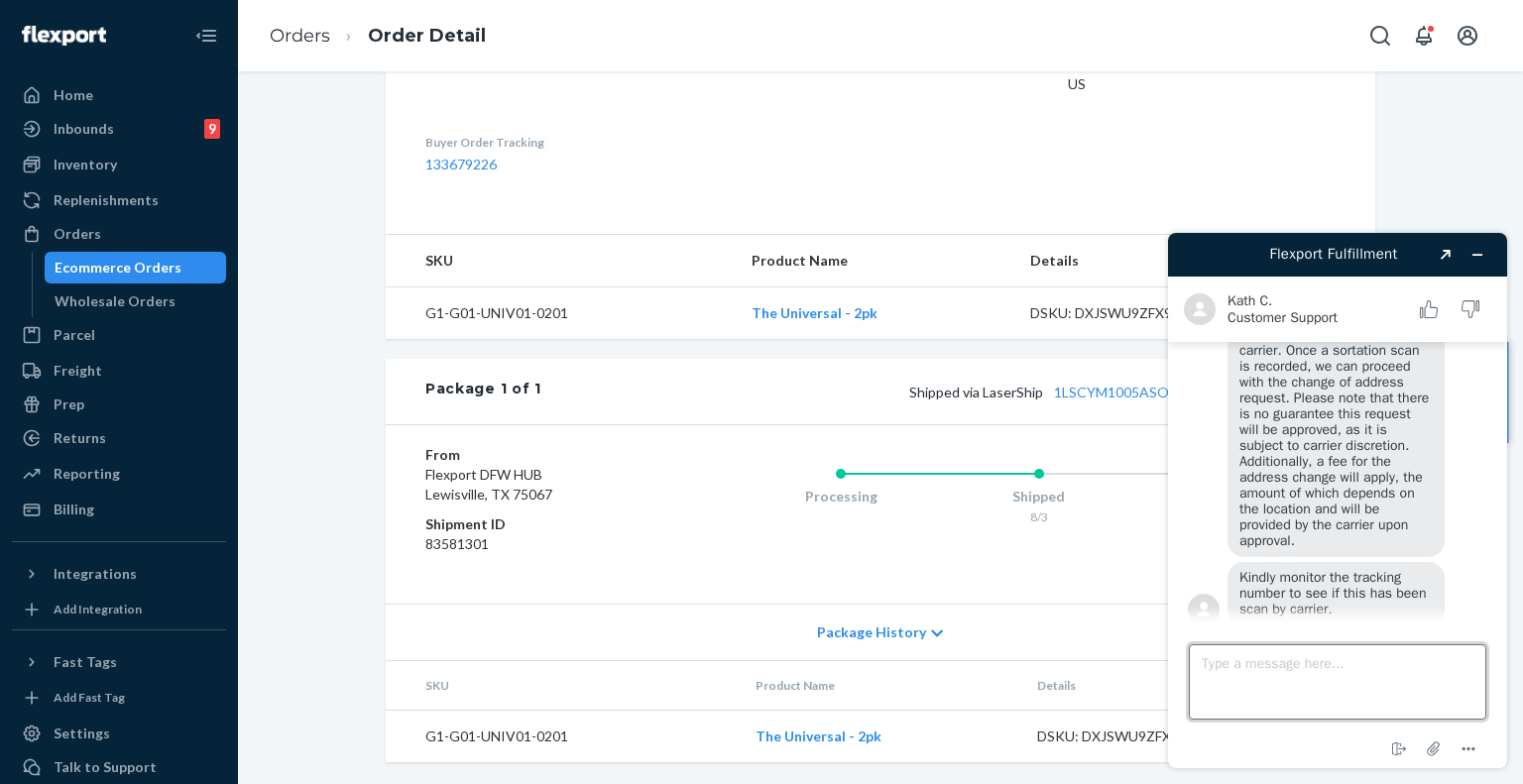click on "Type a message here..." at bounding box center [1338, 682] 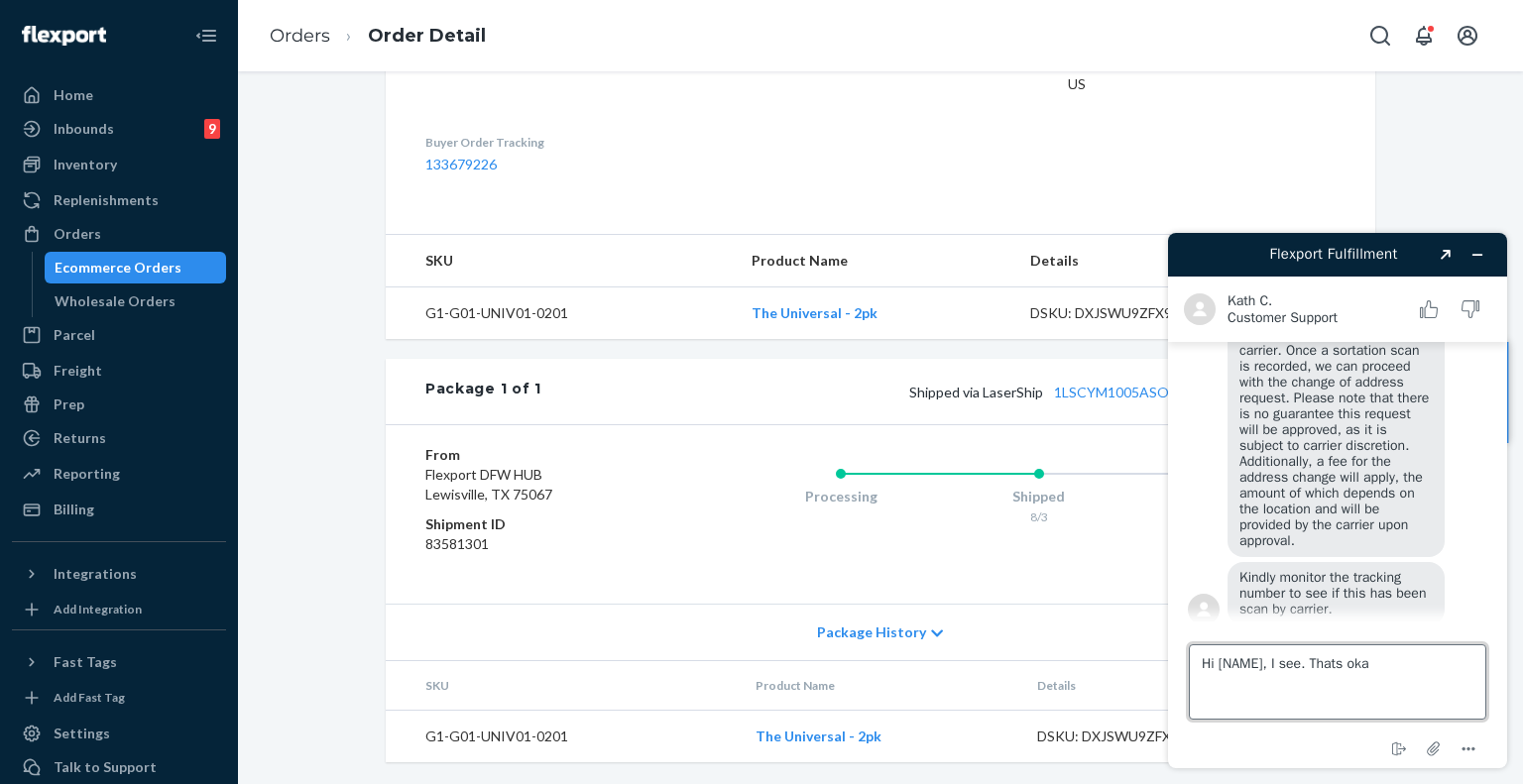 type on "Hi [FIRST], I see. Thats okay" 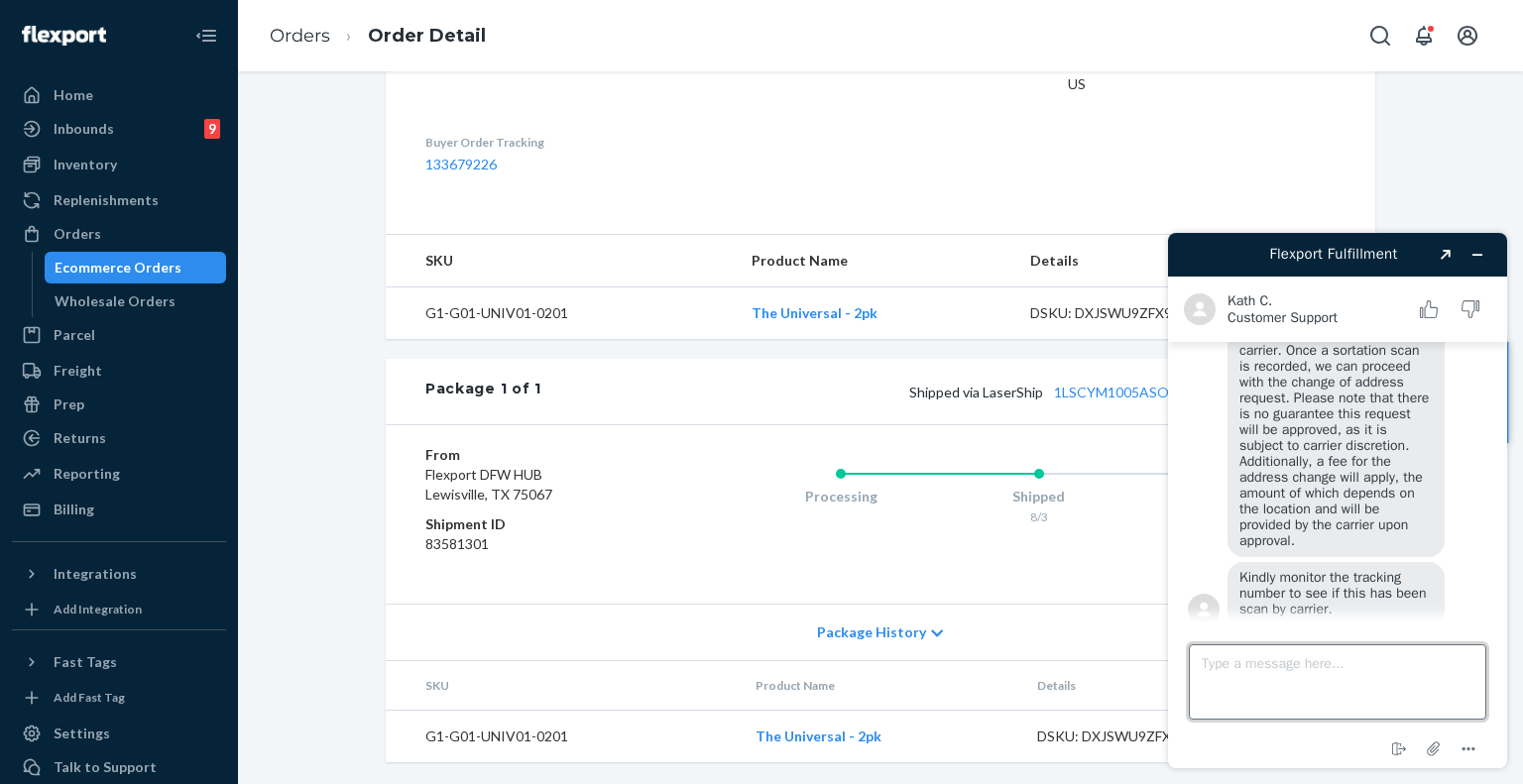 scroll, scrollTop: 839, scrollLeft: 0, axis: vertical 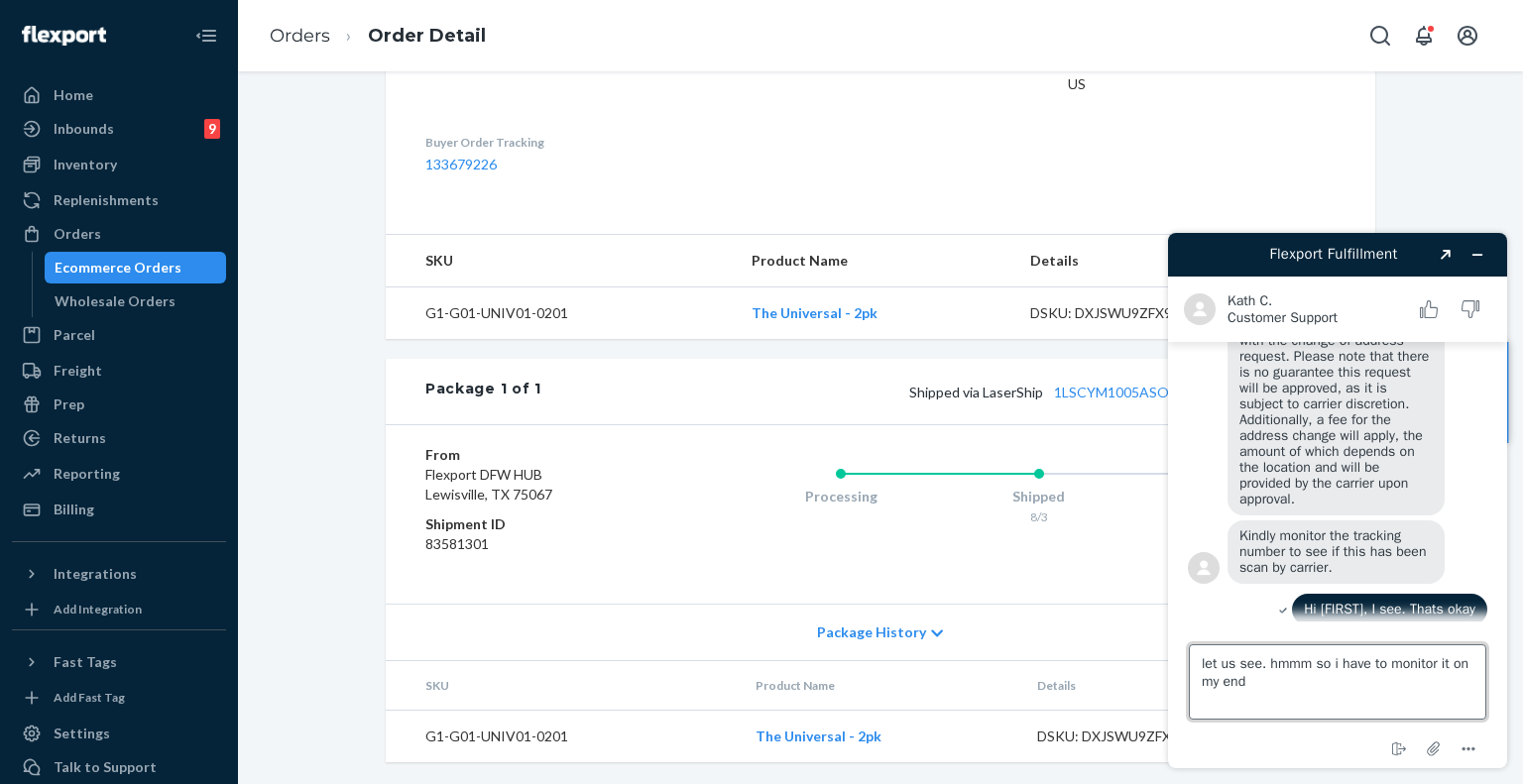 type on "let us see. hmmm so i have to monitor it on my end?" 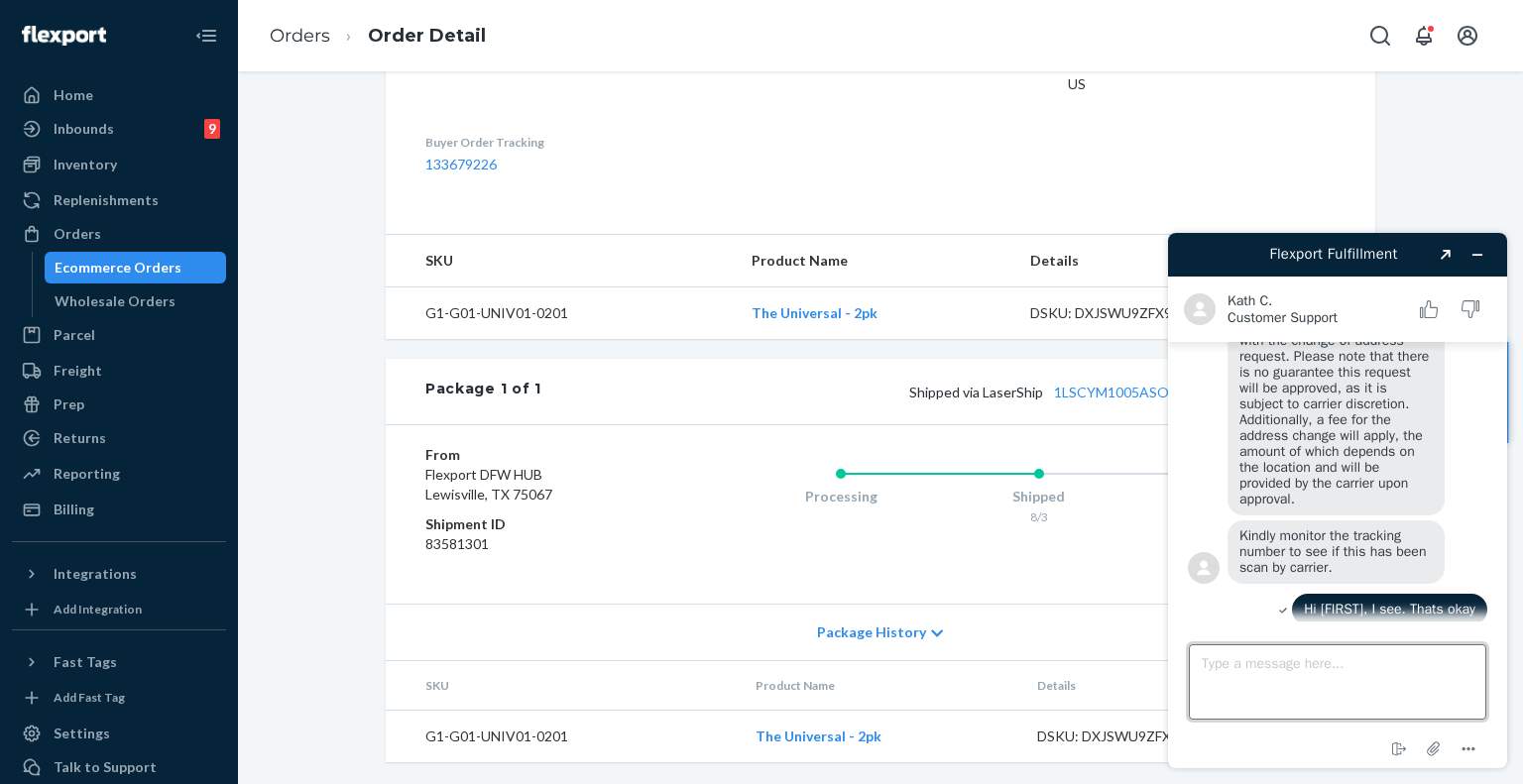 scroll, scrollTop: 891, scrollLeft: 0, axis: vertical 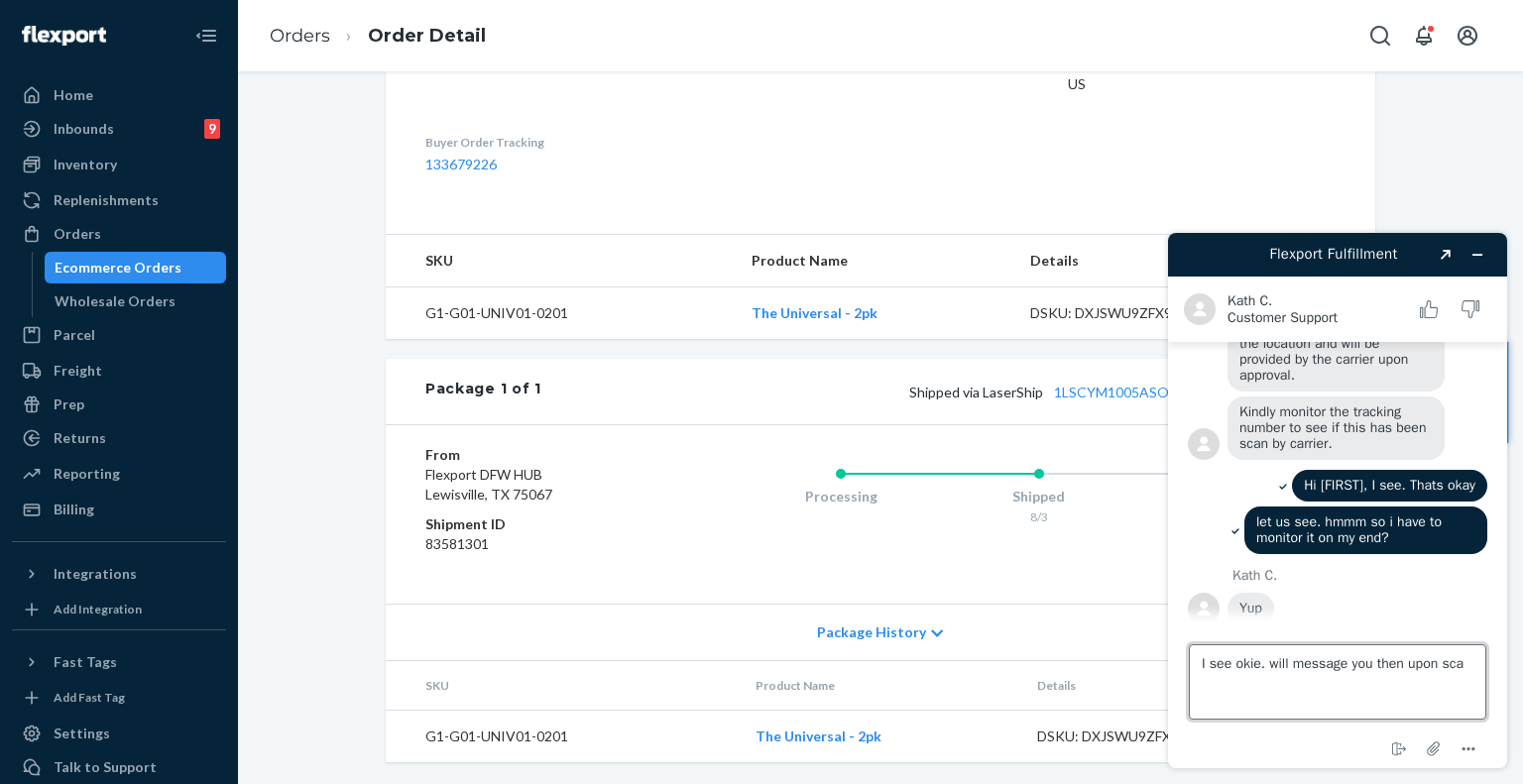 type on "I see okie. will message you then upon scan" 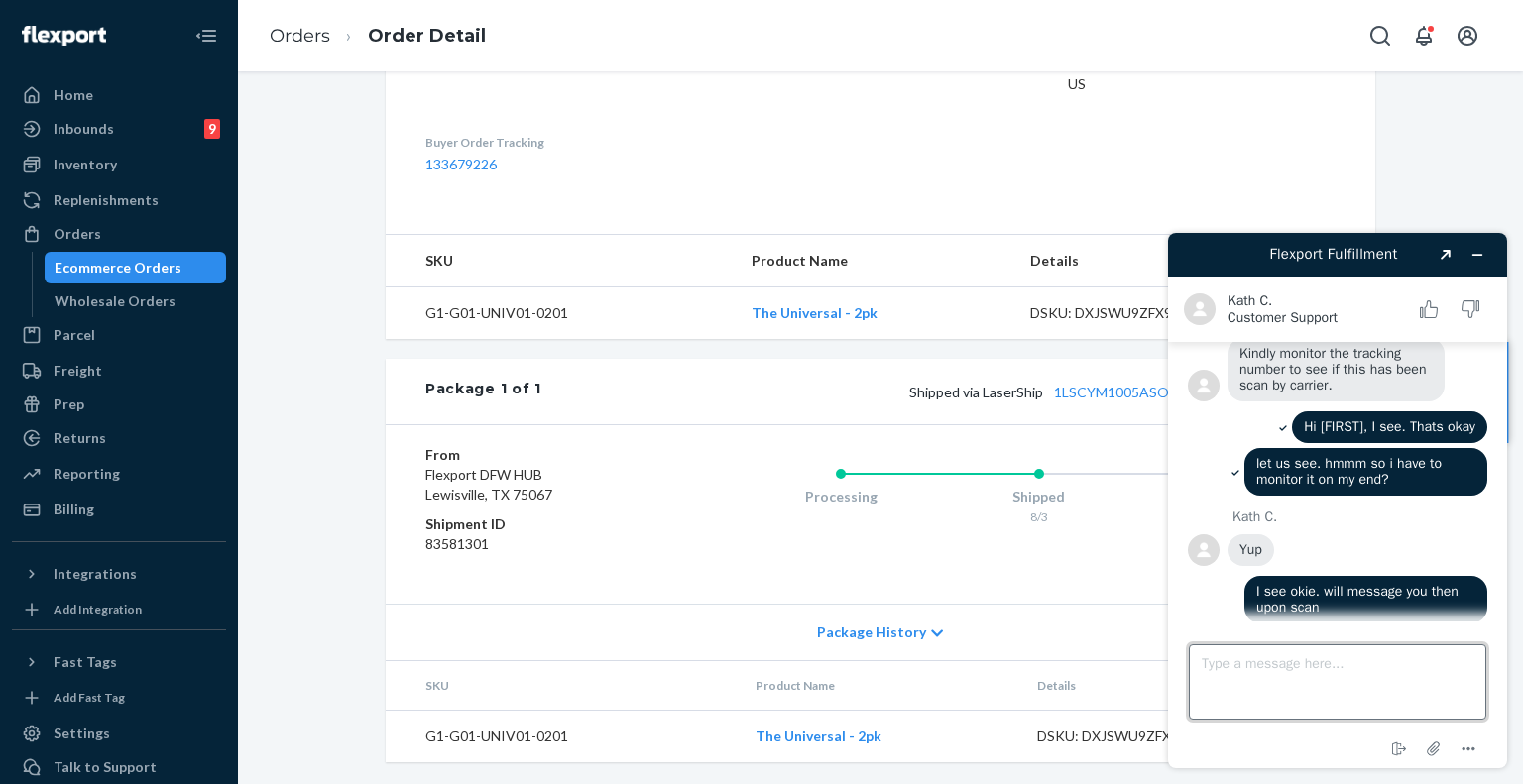 scroll, scrollTop: 1020, scrollLeft: 0, axis: vertical 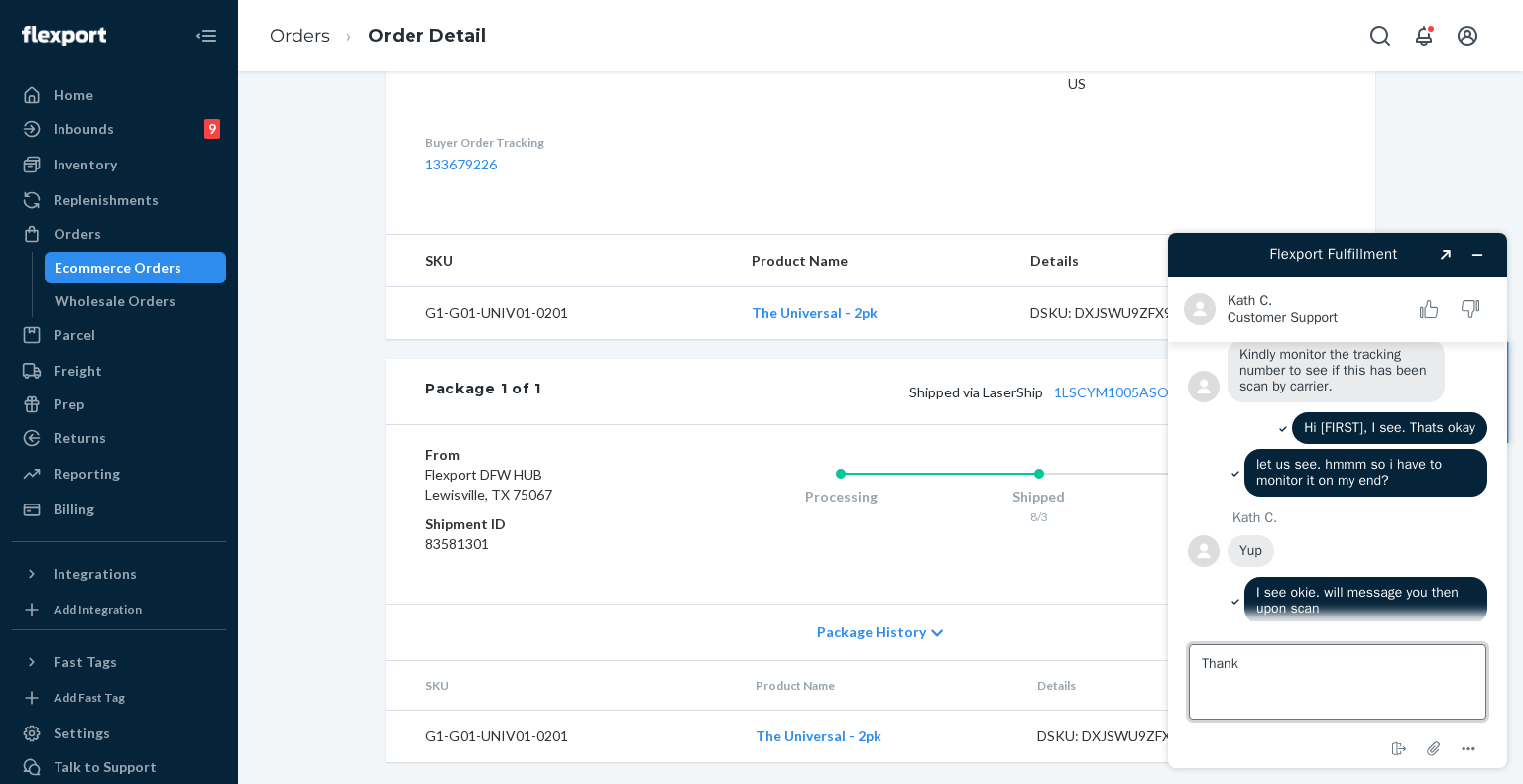 type on "Thanks" 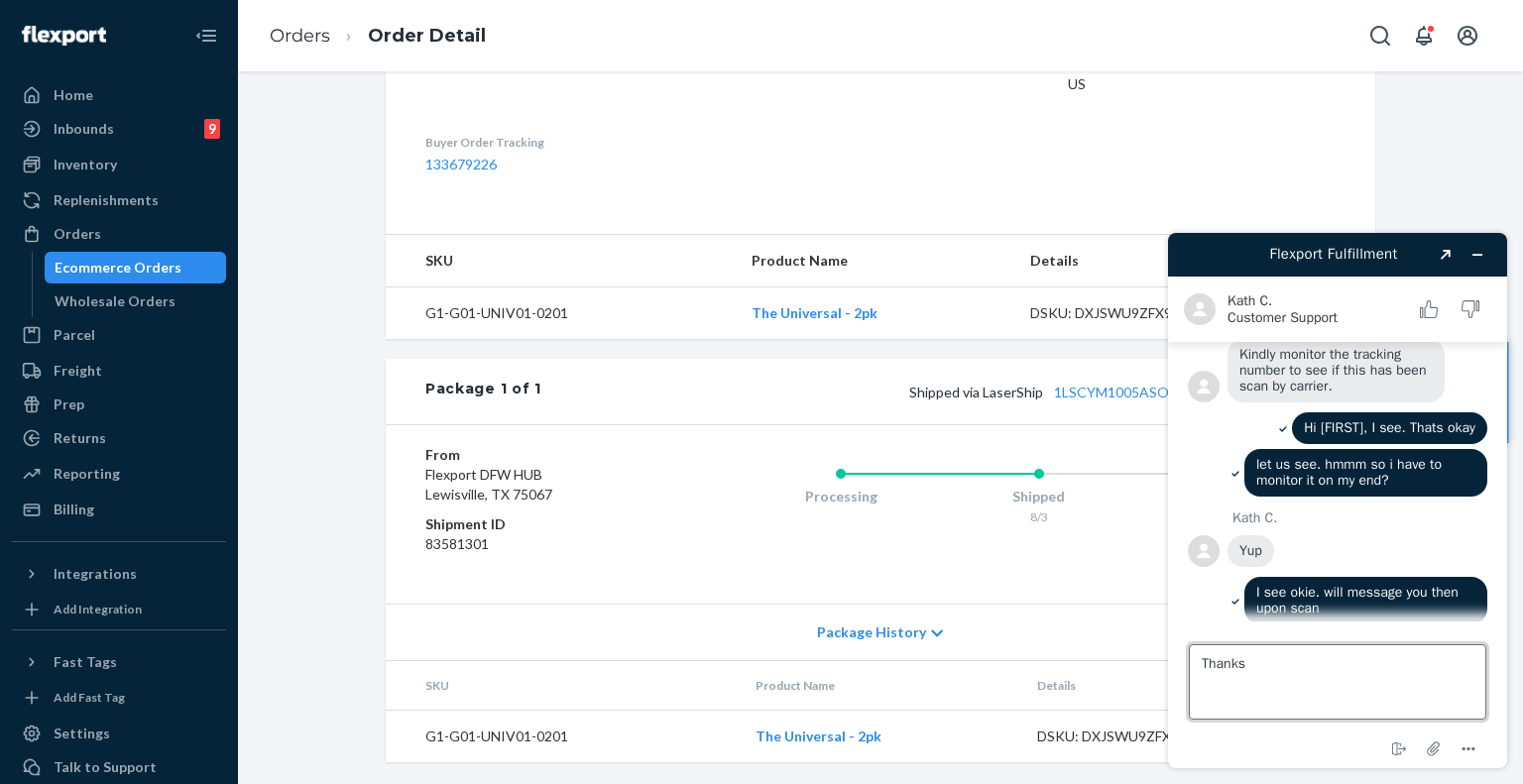 type 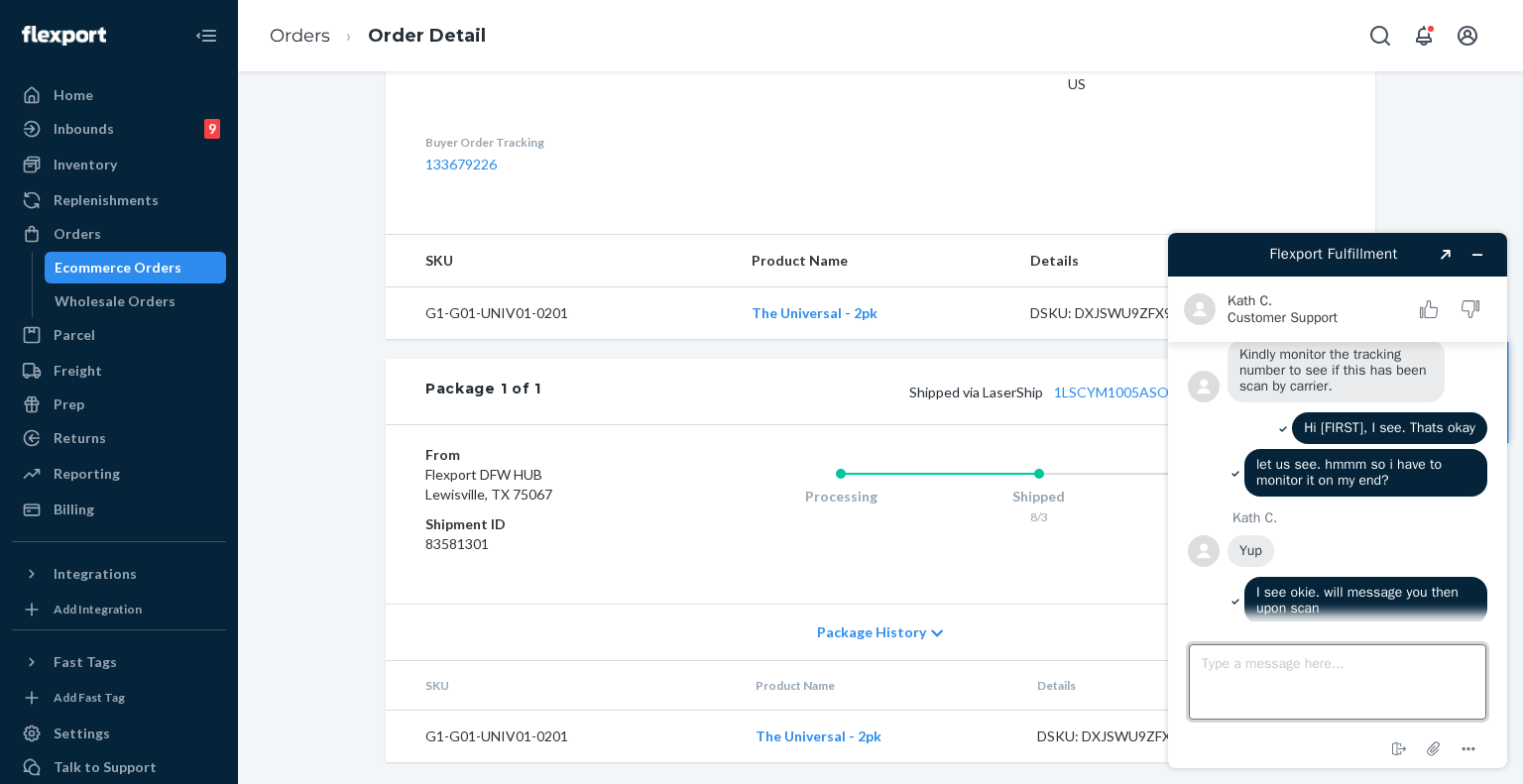 scroll, scrollTop: 1057, scrollLeft: 0, axis: vertical 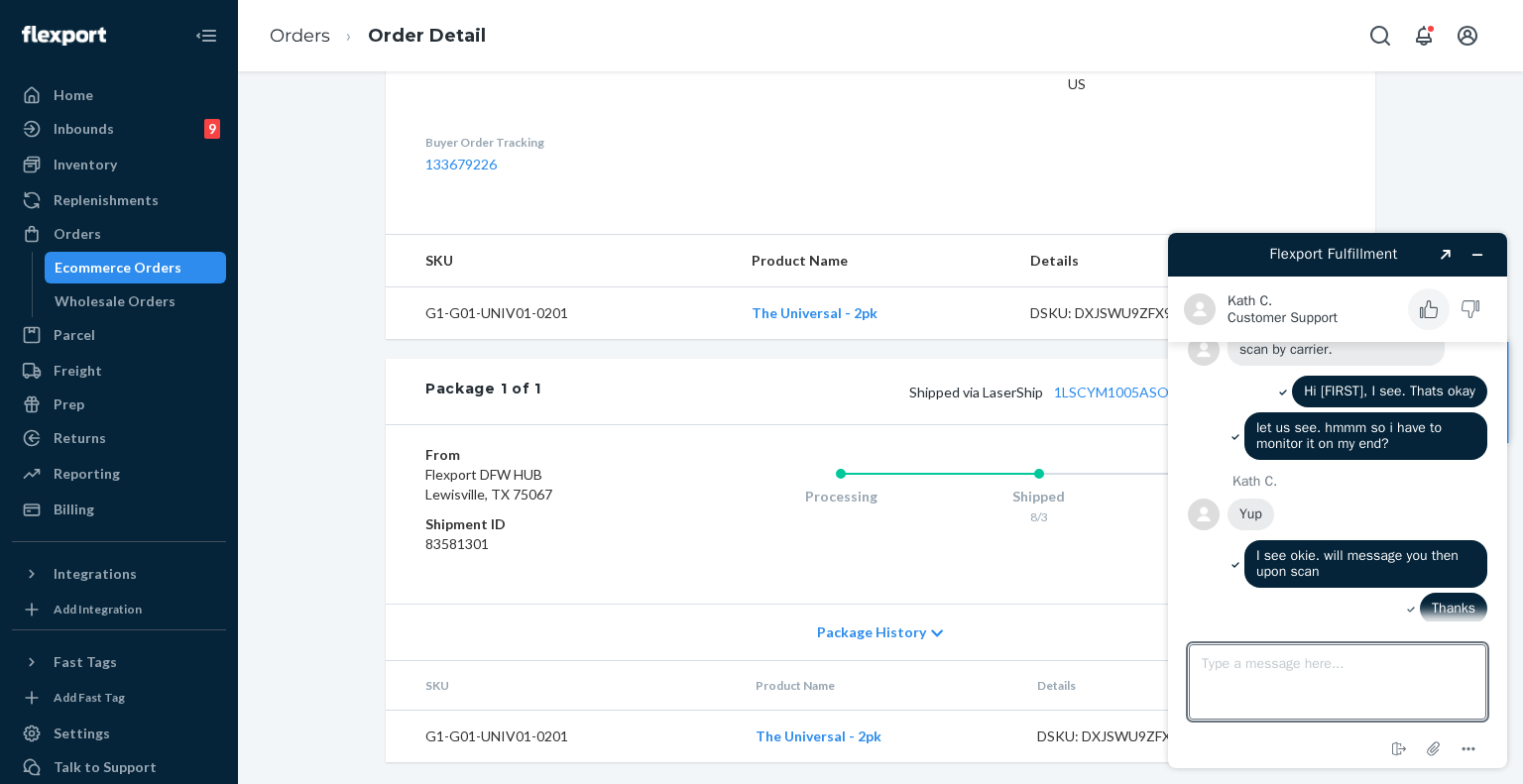 click at bounding box center [1429, 309] 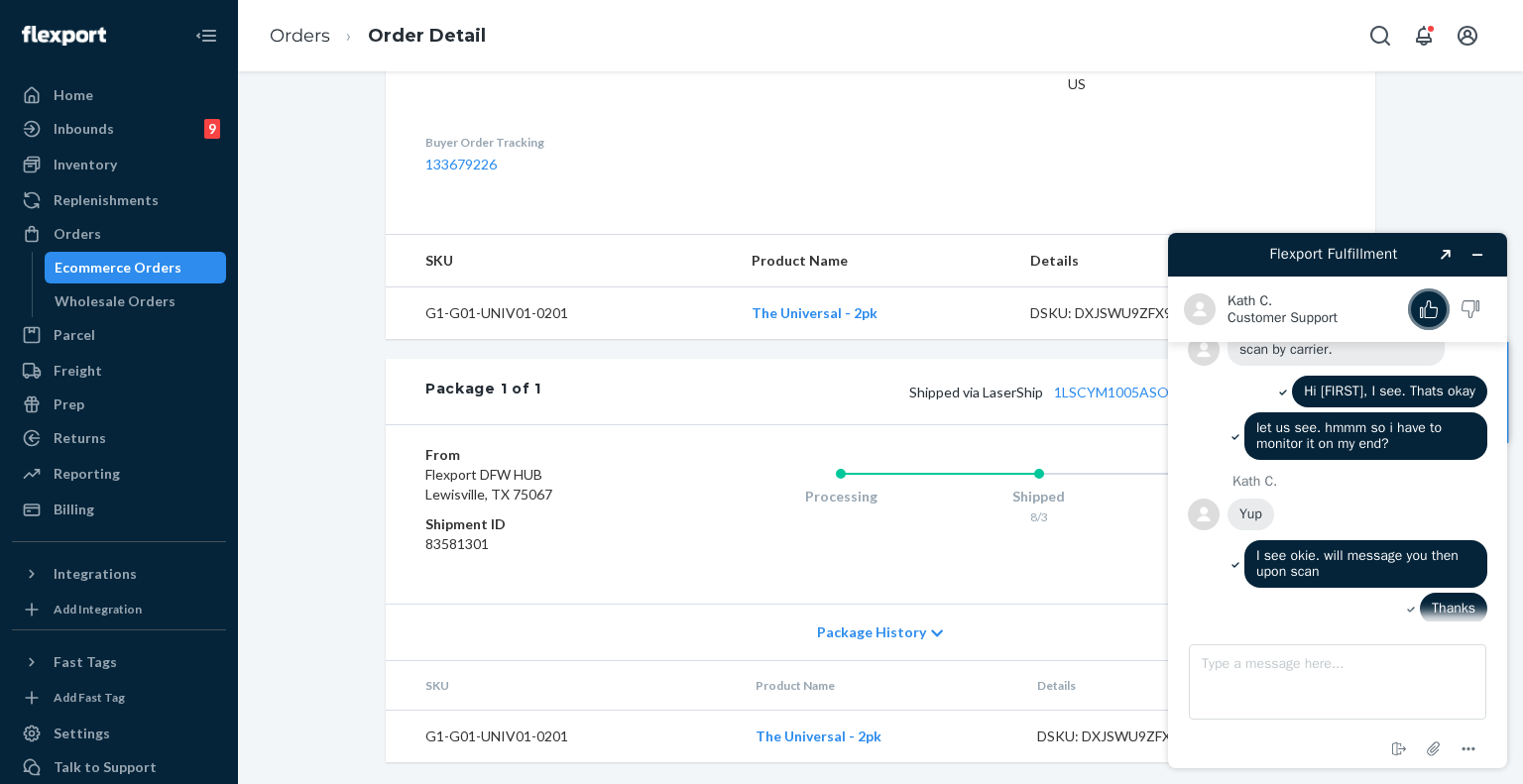 scroll, scrollTop: 1133, scrollLeft: 0, axis: vertical 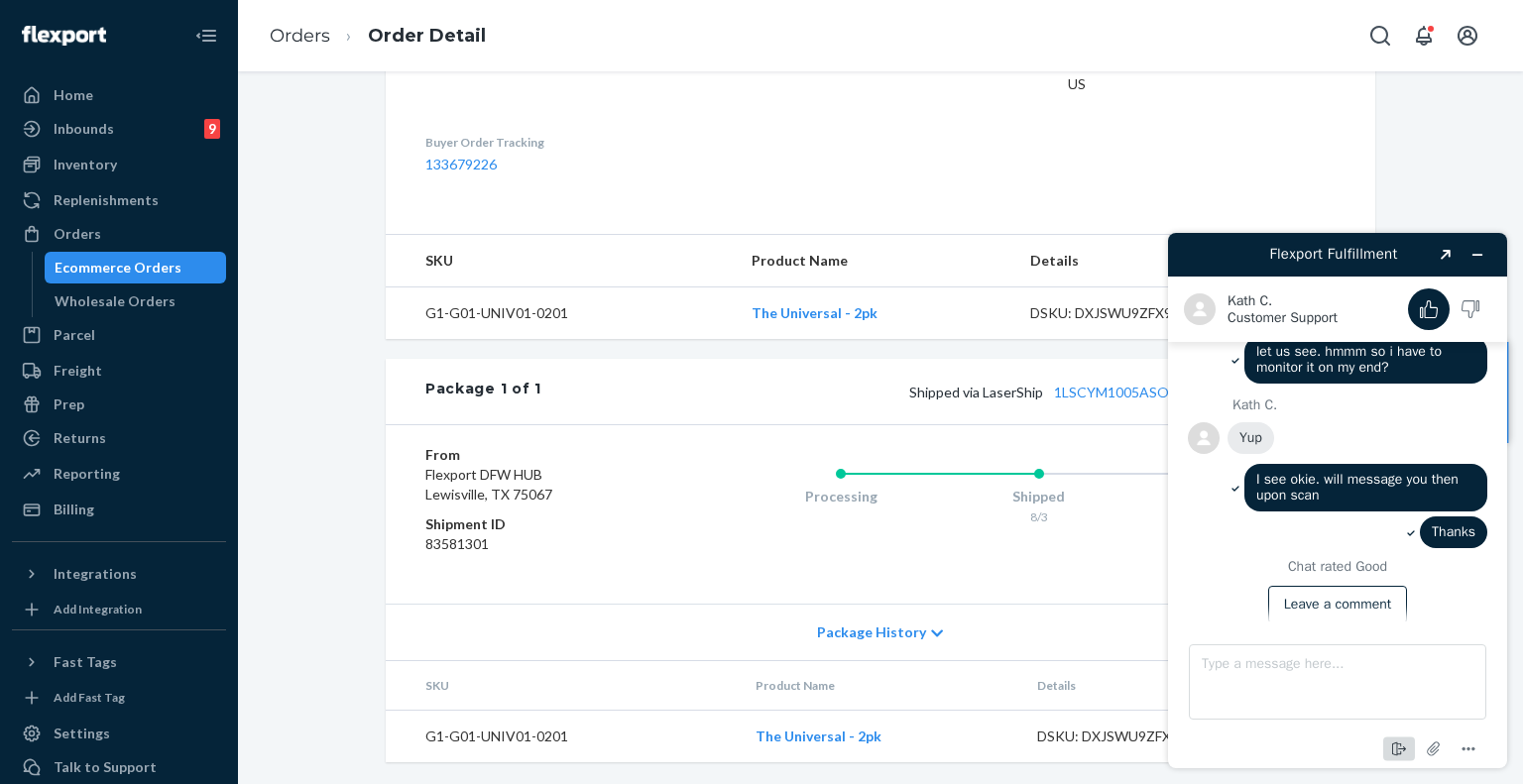 click 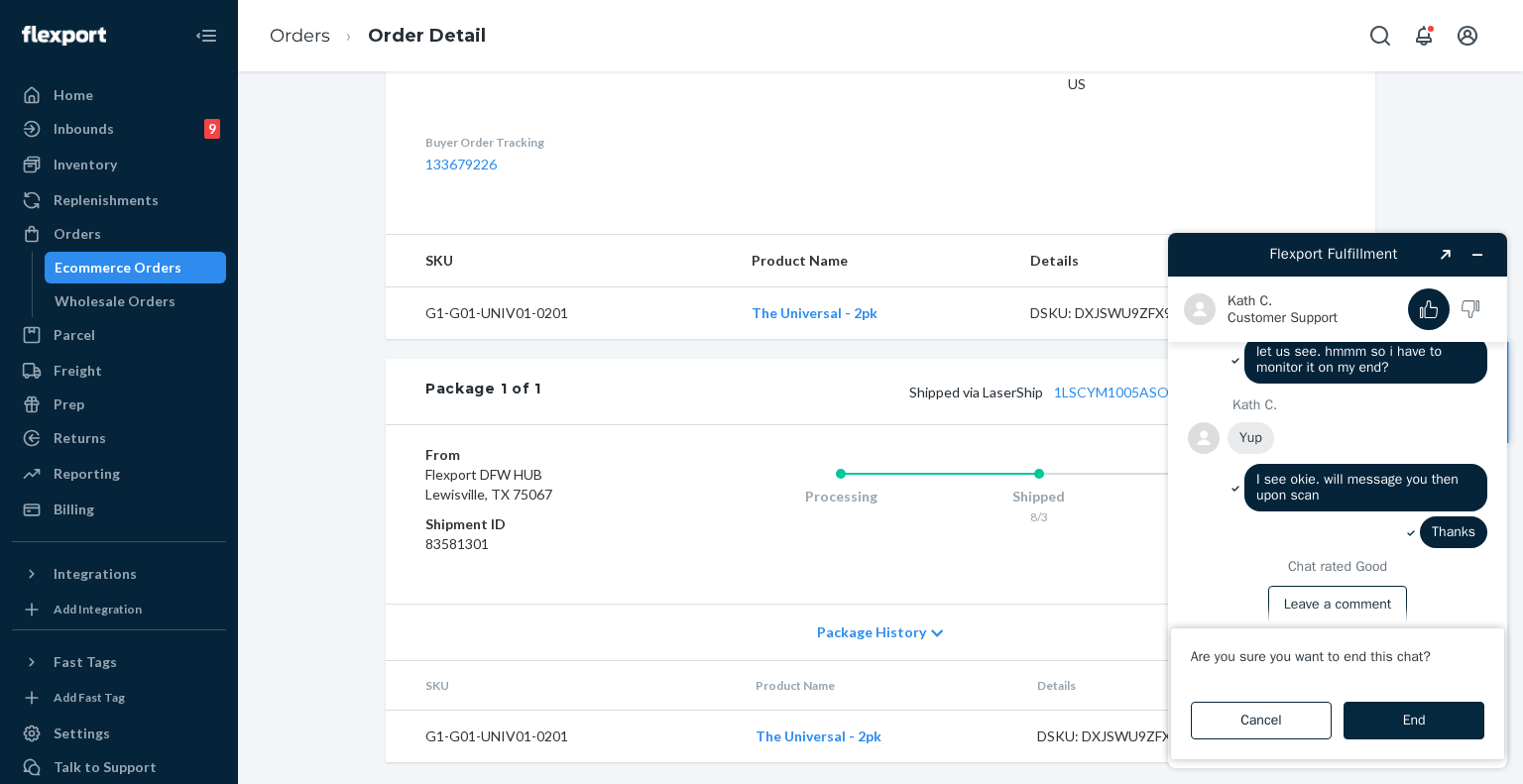 click on "End" at bounding box center (1414, 721) 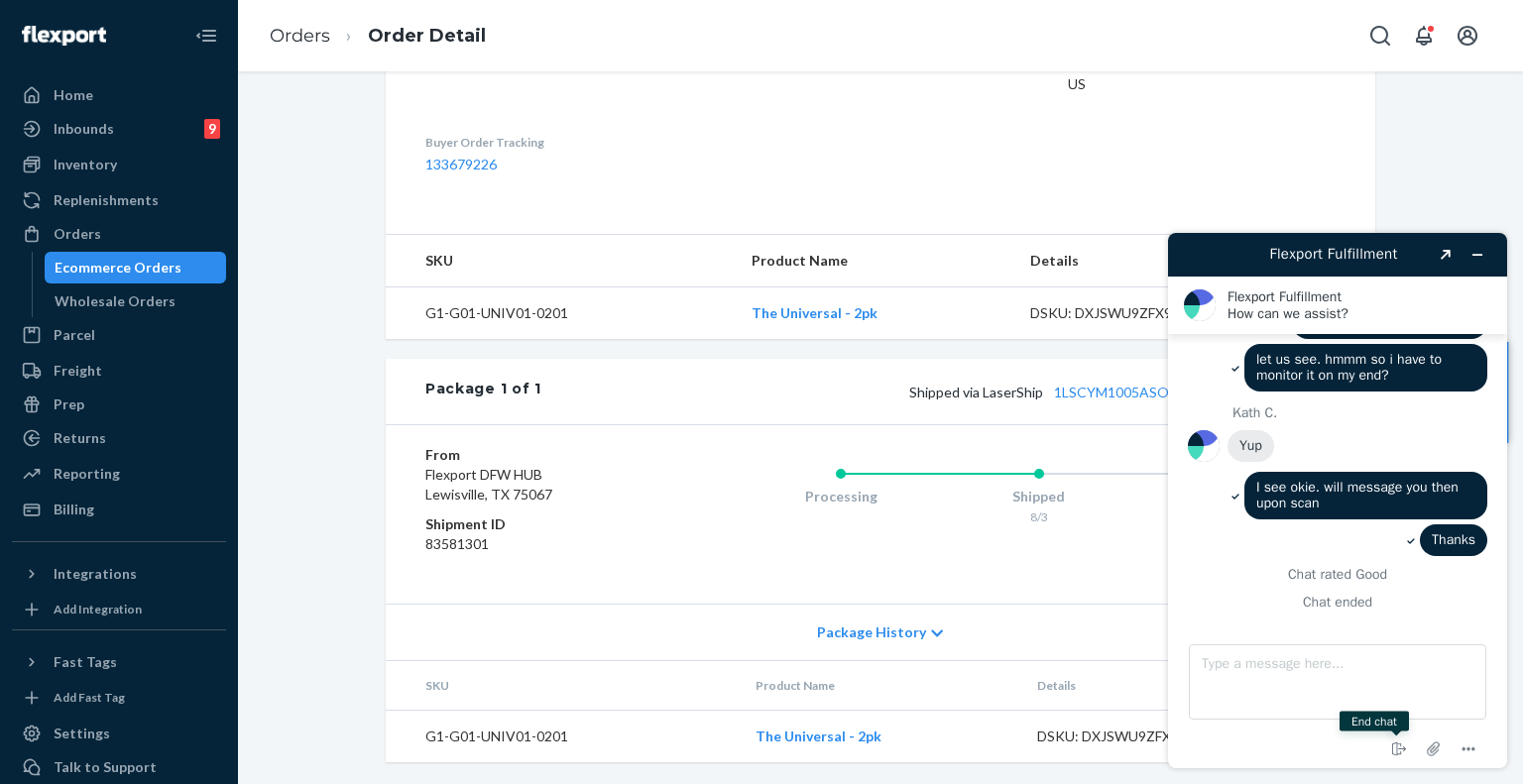 scroll, scrollTop: 1106, scrollLeft: 0, axis: vertical 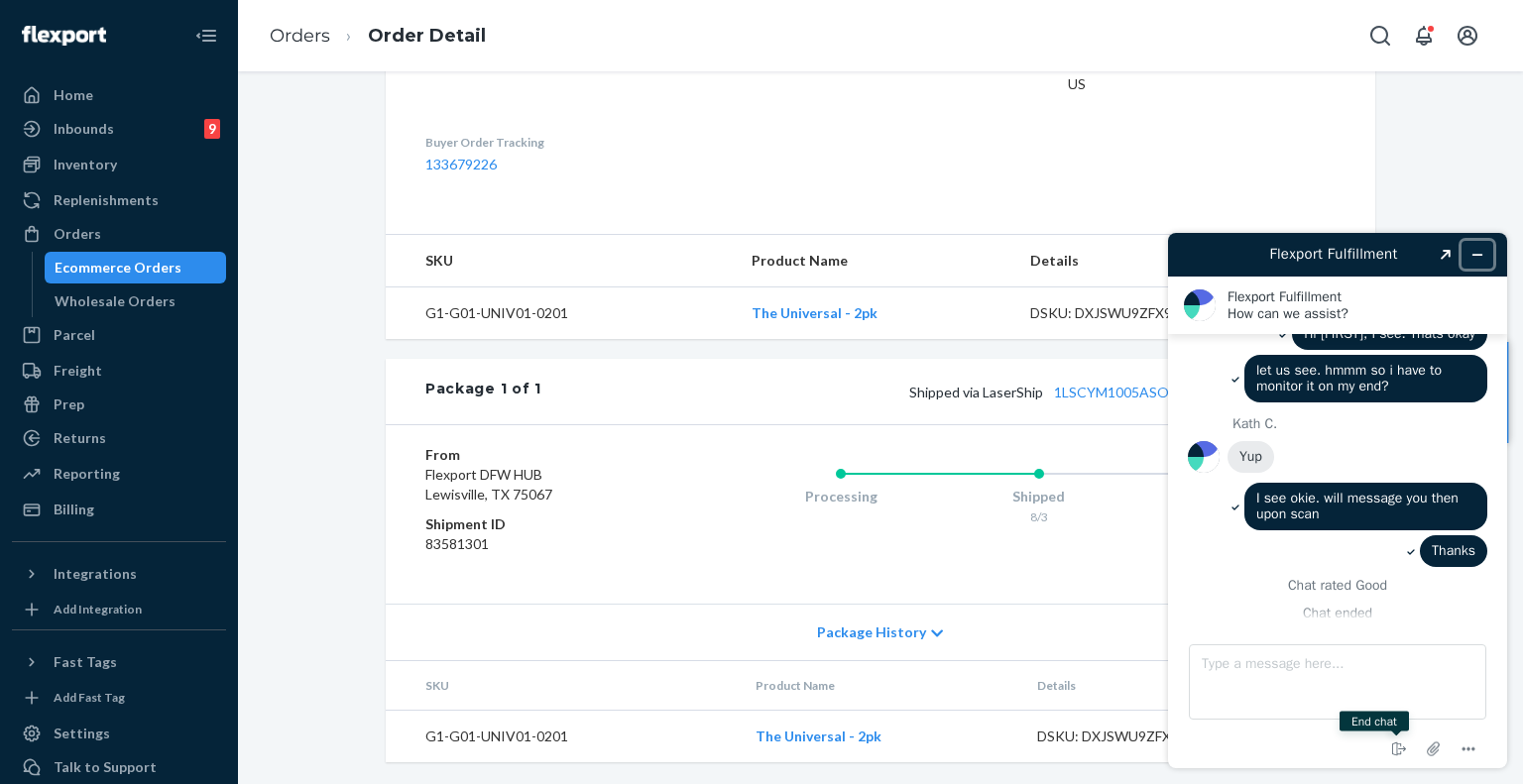click at bounding box center (1477, 255) 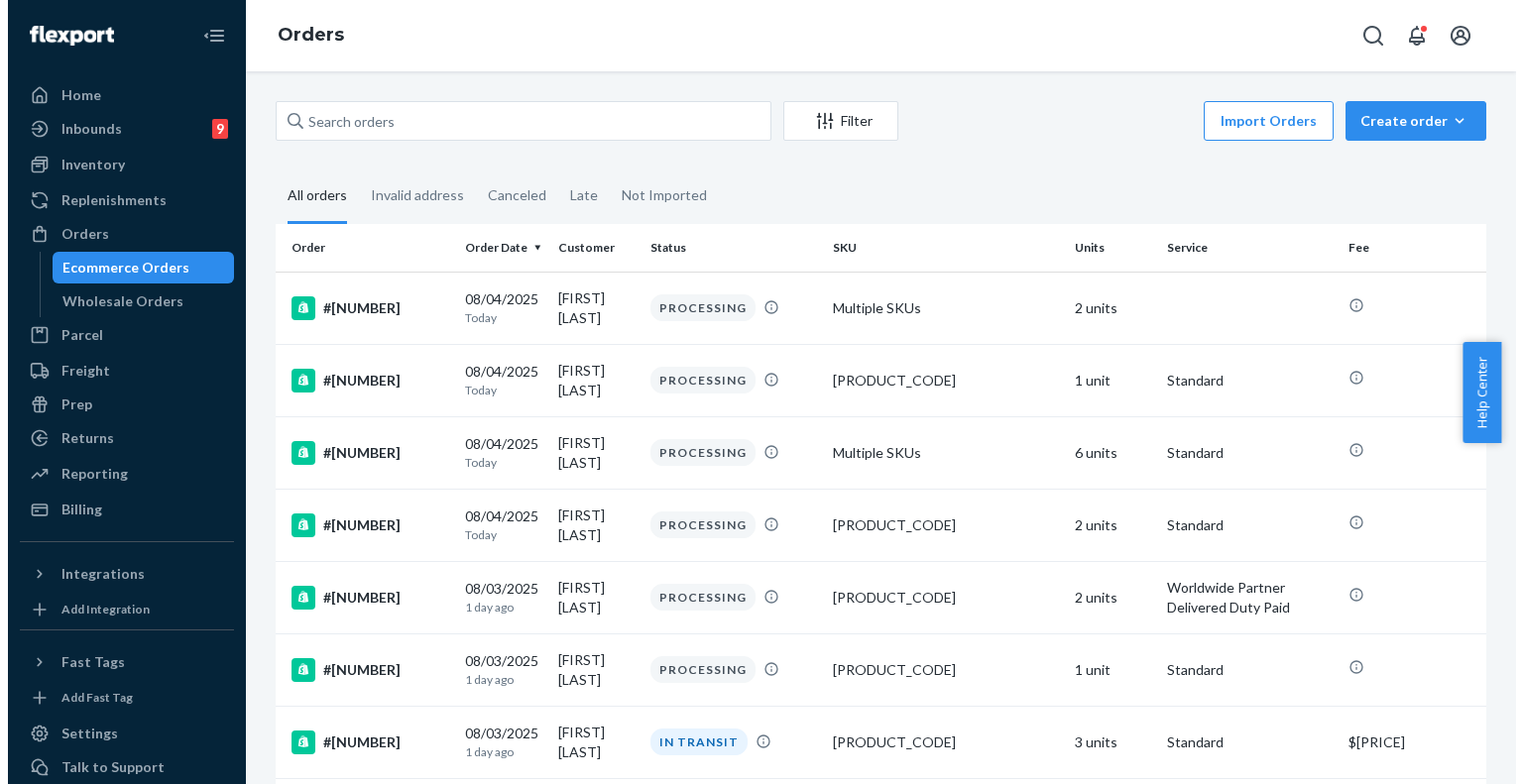scroll, scrollTop: 0, scrollLeft: 0, axis: both 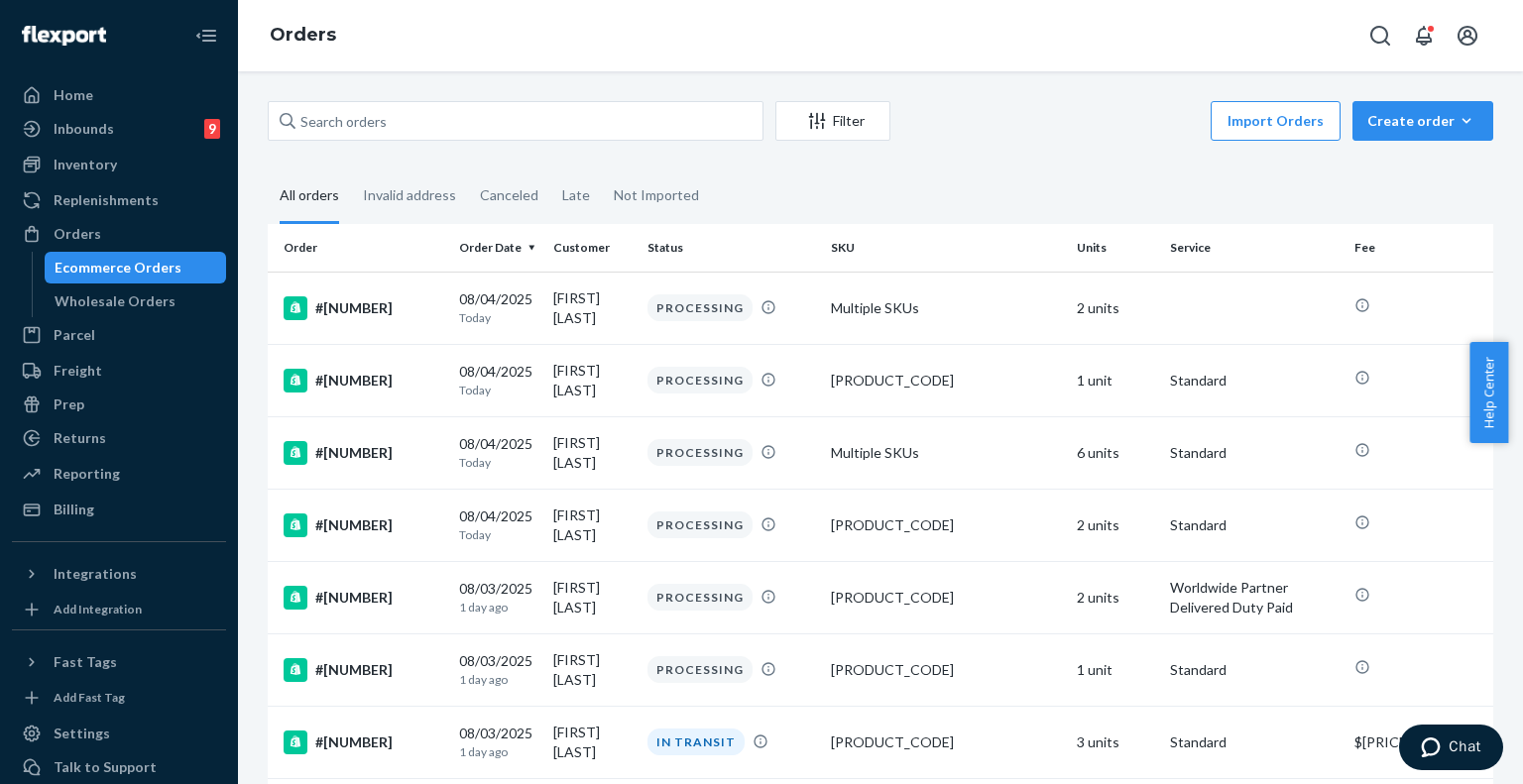 click on "Filter Import Orders Create order Ecommerce order Removal order All orders Invalid address Canceled Late Not Imported Order Order Date Customer Status SKU Units Service Fee #[NUMBER] 08/04/2025 Today [FIRST] [LAST] PROCESSING Multiple SKUs 2 units Standard #[NUMBER] 08/04/2025 Today [FIRST] [LAST] PROCESSING [PRODUCT_CODE] 1 unit Standard #[NUMBER] 08/04/2025 Today [FIRST] [LAST] [FIRST] [LAST] PROCESSING Multiple SKUs 6 units Standard #[NUMBER] 08/04/2025 1 day ago [FIRST] [LAST] PROCESSING [PRODUCT_CODE] 2 units Standard #[NUMBER] 08/03/2025 1 day ago [FIRST] [LAST] PROCESSING [PRODUCT_CODE] 2 units Worldwide Partner Delivered Duty Paid #[NUMBER] 08/03/2025 1 day ago [FIRST] [LAST] PROCESSING [PRODUCT_CODE] 1 unit Standard #[NUMBER] 08/03/2025 1 day ago [FIRST] [LAST] IN TRANSIT [PRODUCT_CODE] 3 units Standard #[NUMBER] 08/03/2025 1 day ago [FIRST] [LAST] IN TRANSIT Multiple SKUs 4 units Standard $[PRICE] #[NUMBER] 08/03/2025 1 day ago [FIRST] [LAST] IN TRANSIT [PRODUCT_CODE] 2 units Standard" at bounding box center (880, 1143) 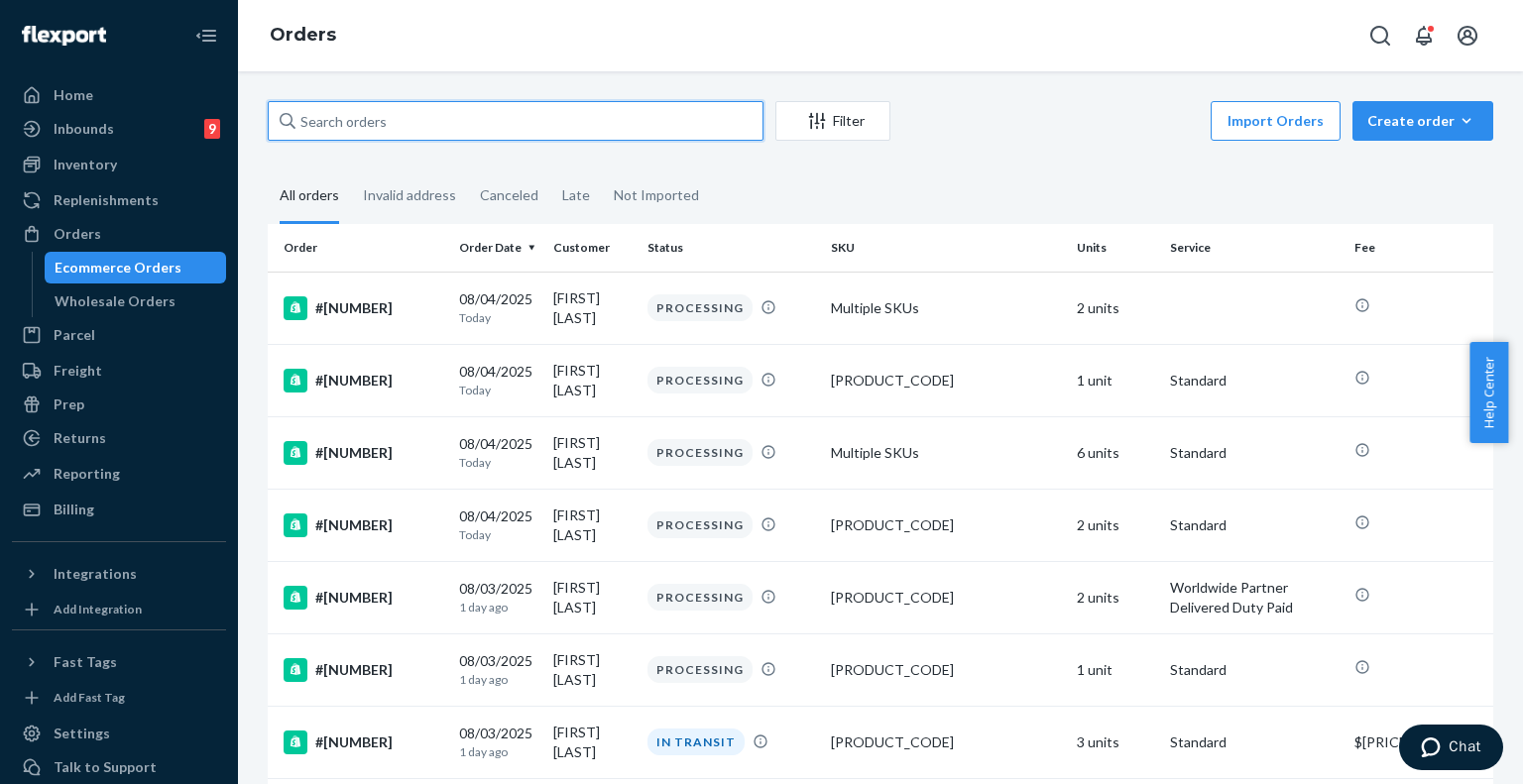 click at bounding box center (516, 121) 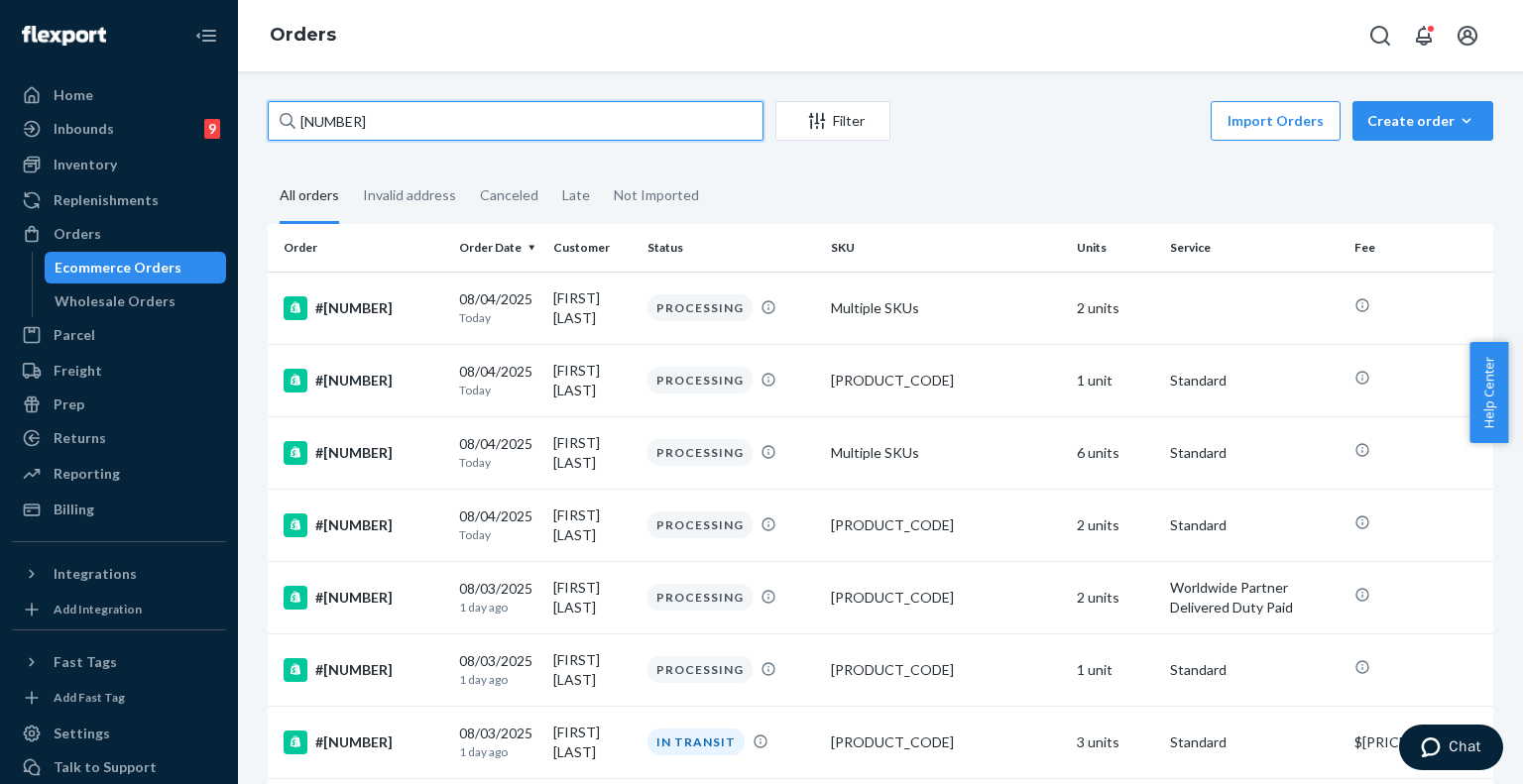 type on "[NUMBER]" 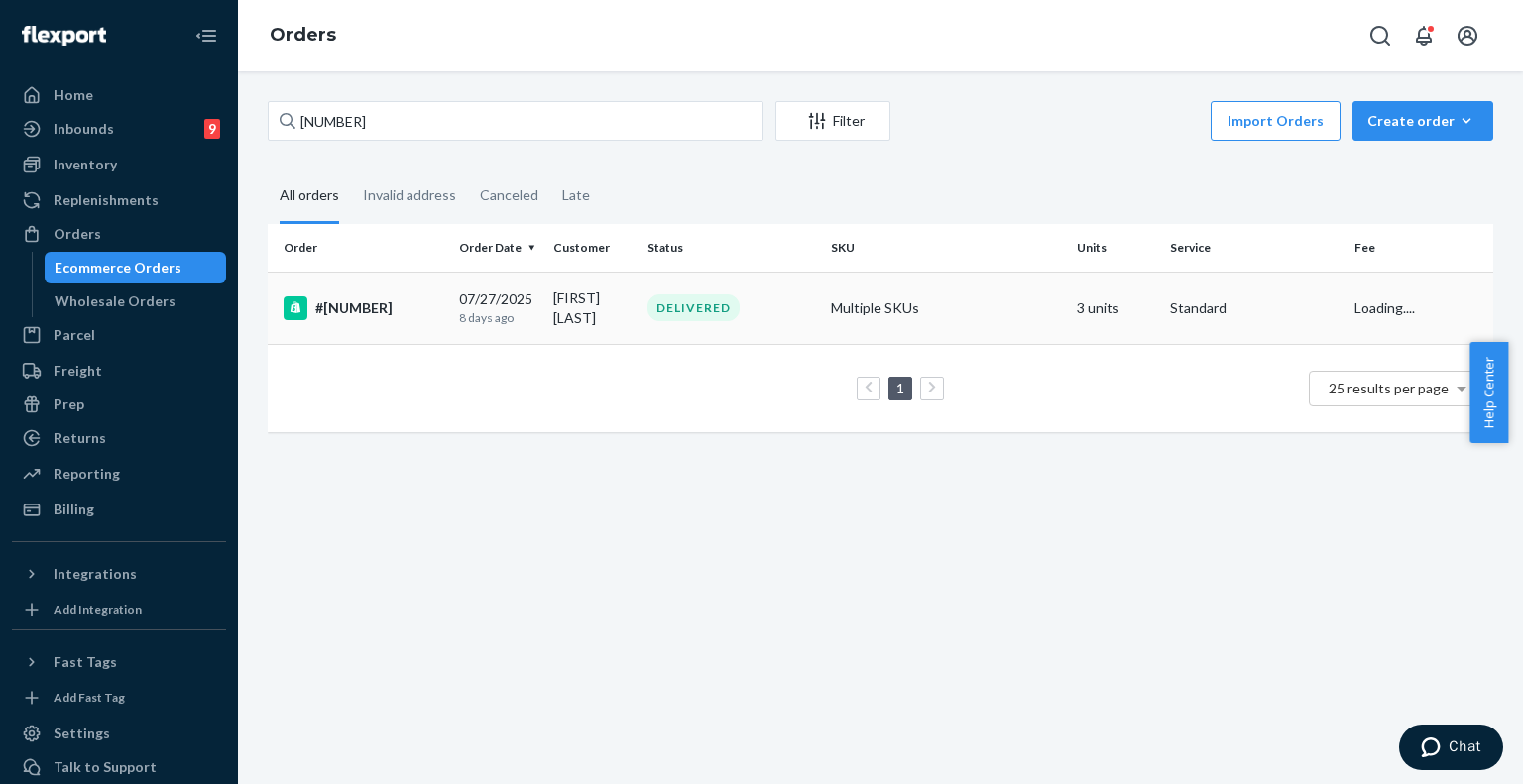 click on "#[NUMBER]" at bounding box center (359, 307) 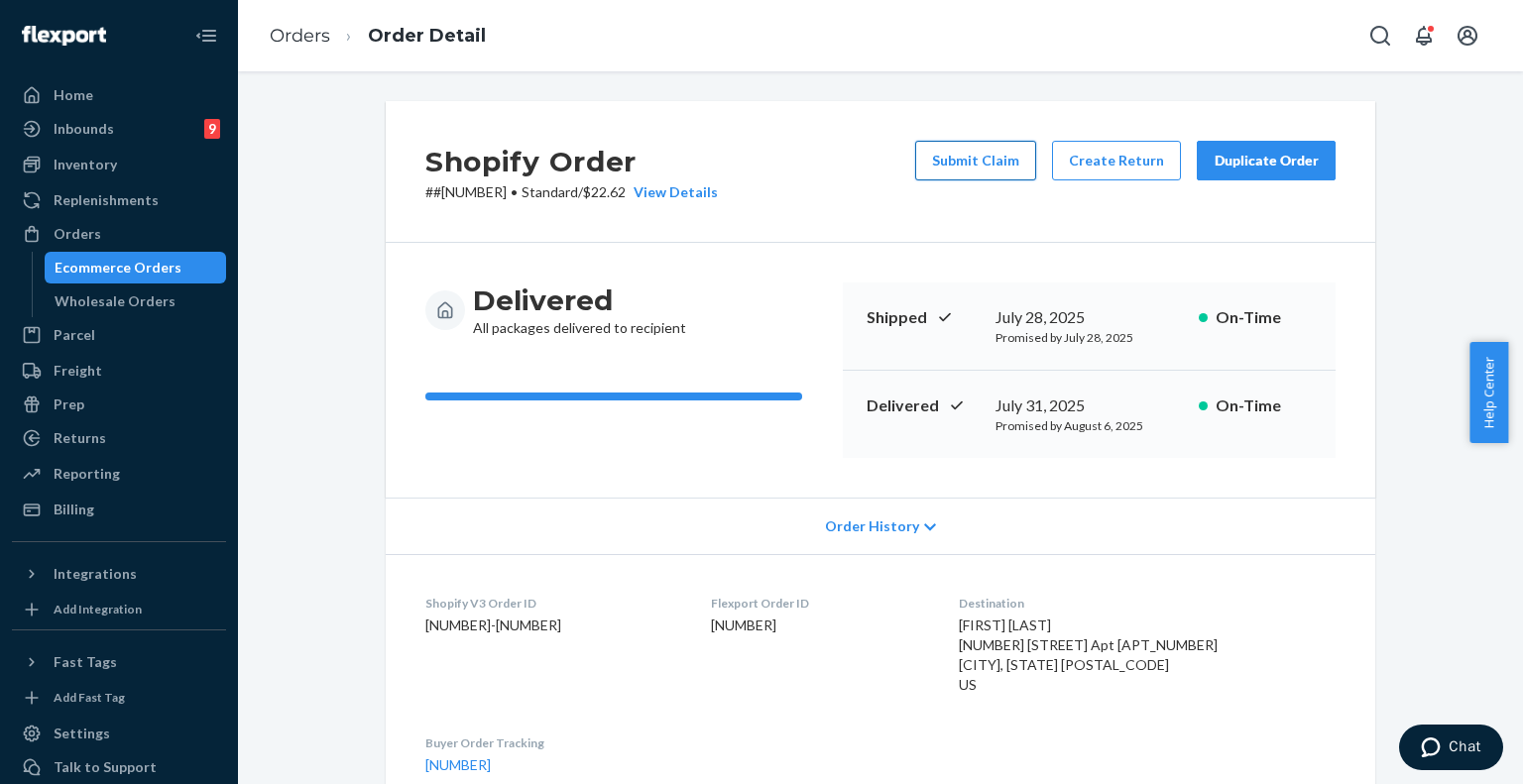 click on "Submit Claim" at bounding box center (976, 161) 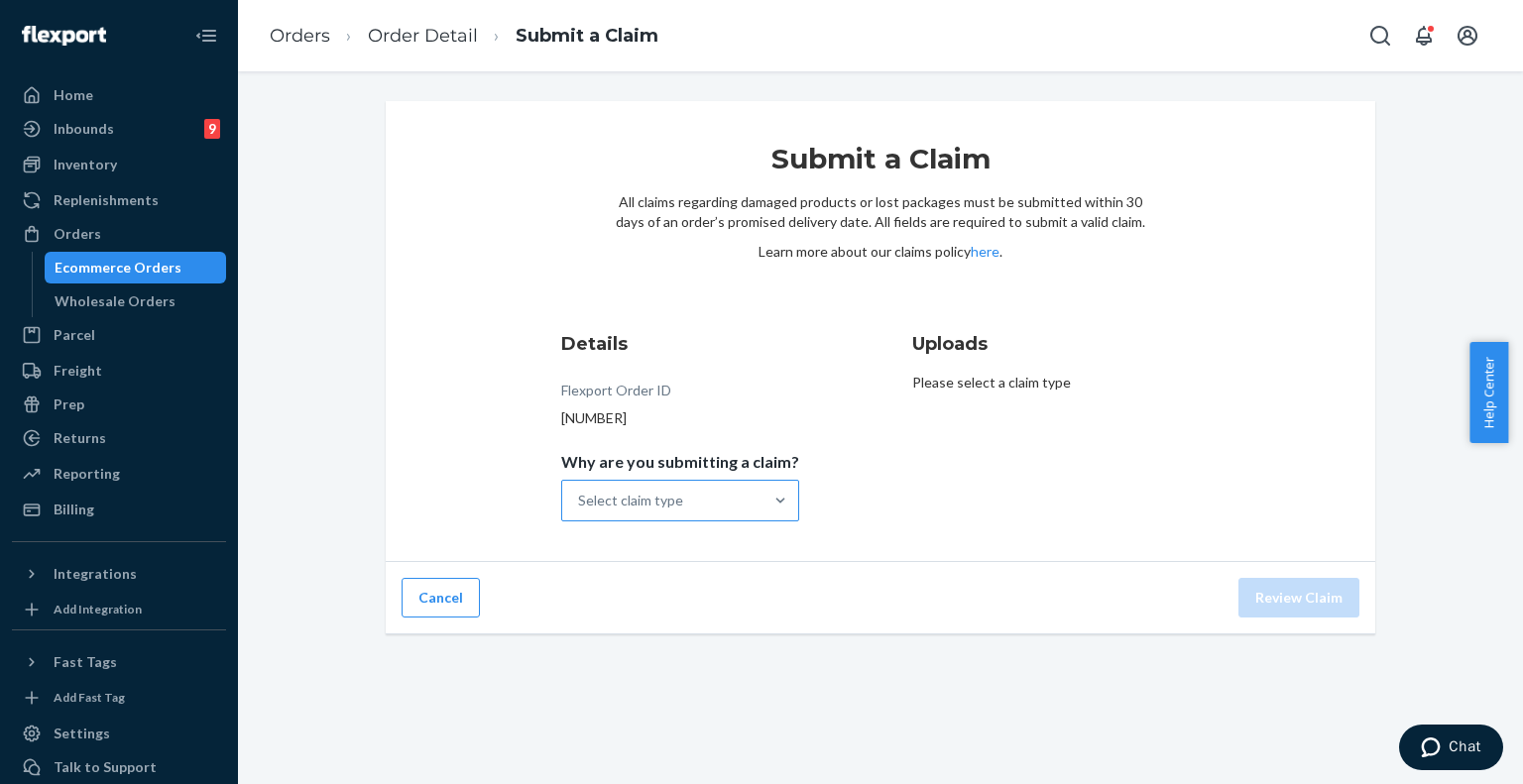 click on "Select claim type" at bounding box center (631, 501) 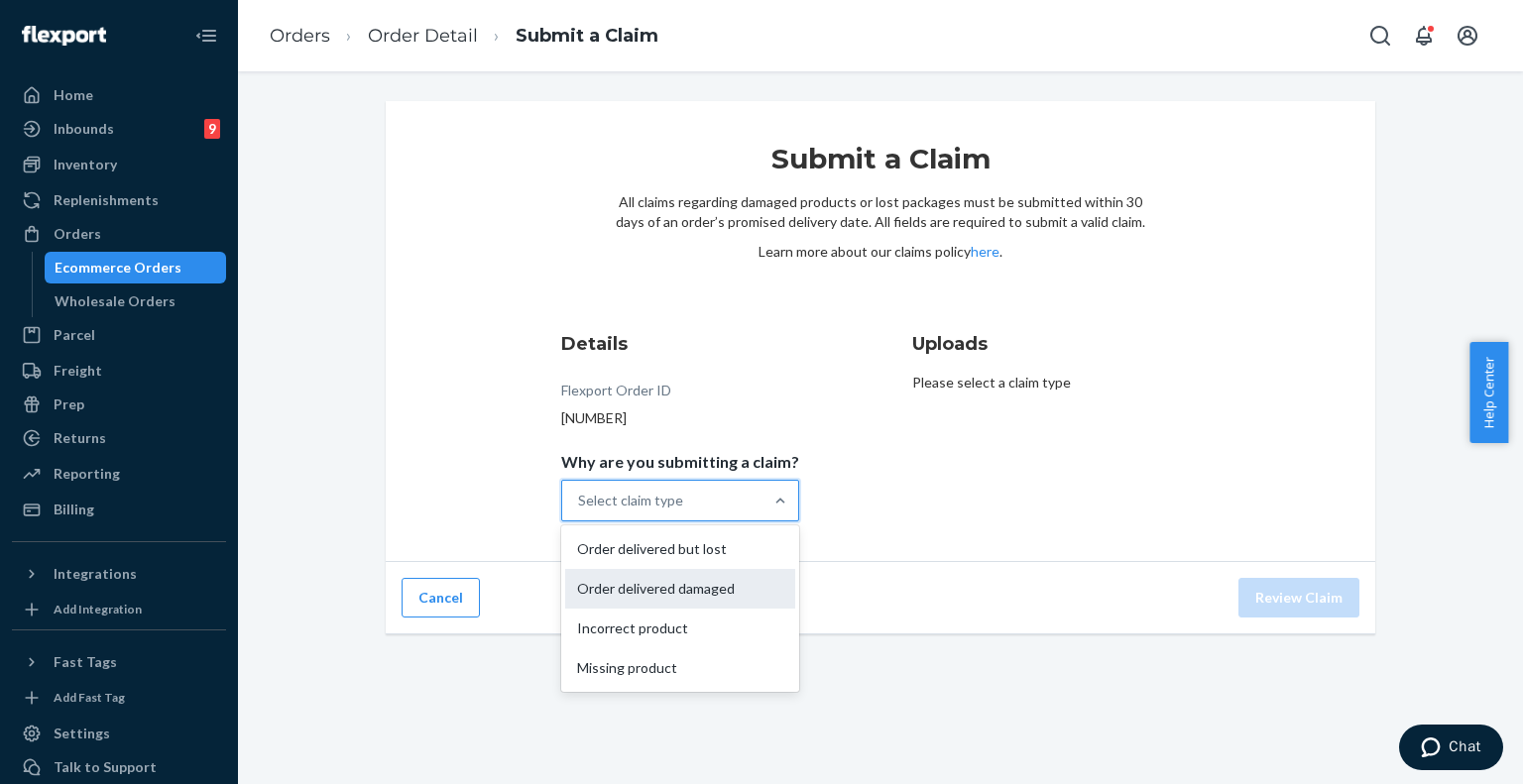 click on "Order delivered damaged" at bounding box center [680, 589] 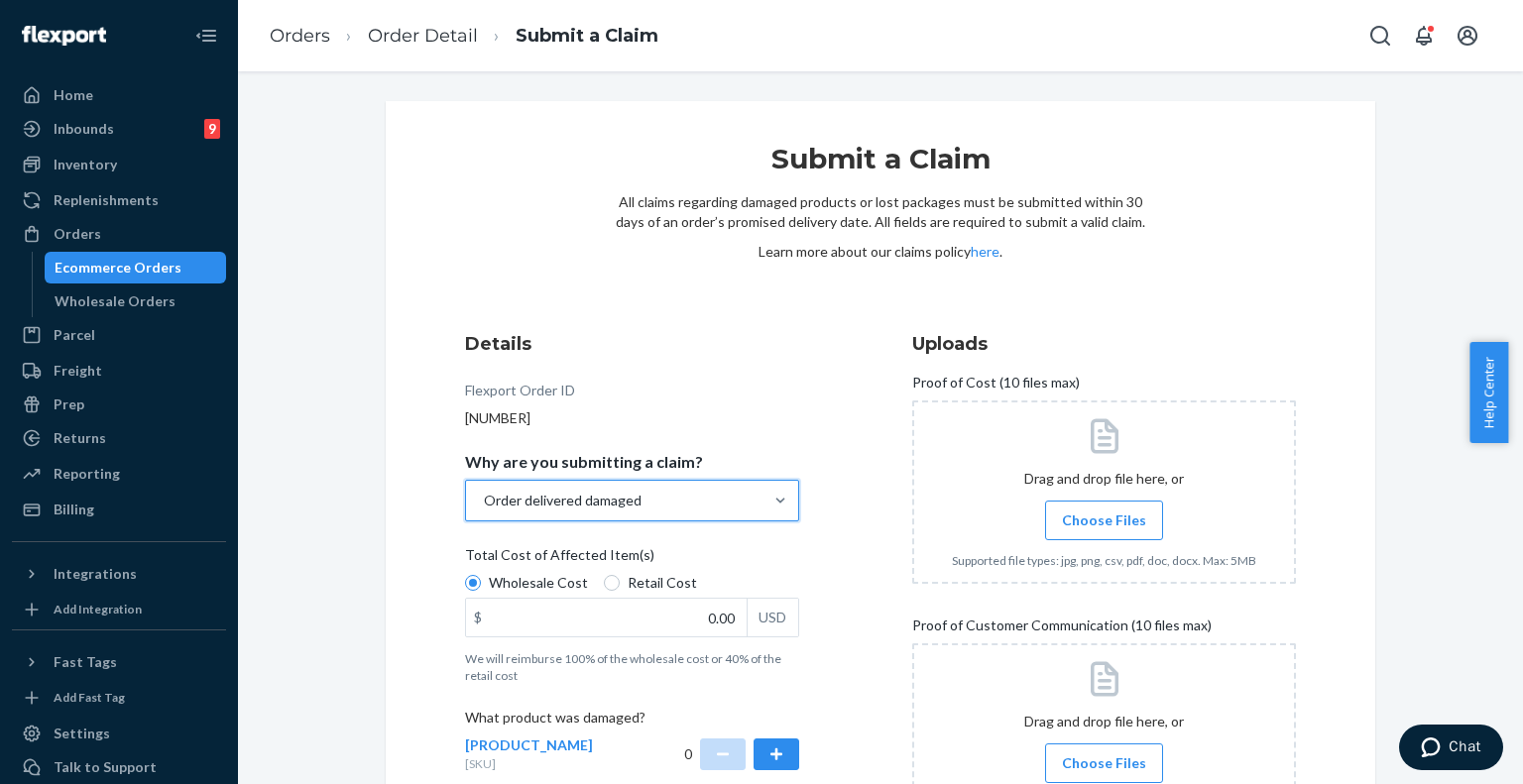 click on "Retail Cost" at bounding box center (662, 583) 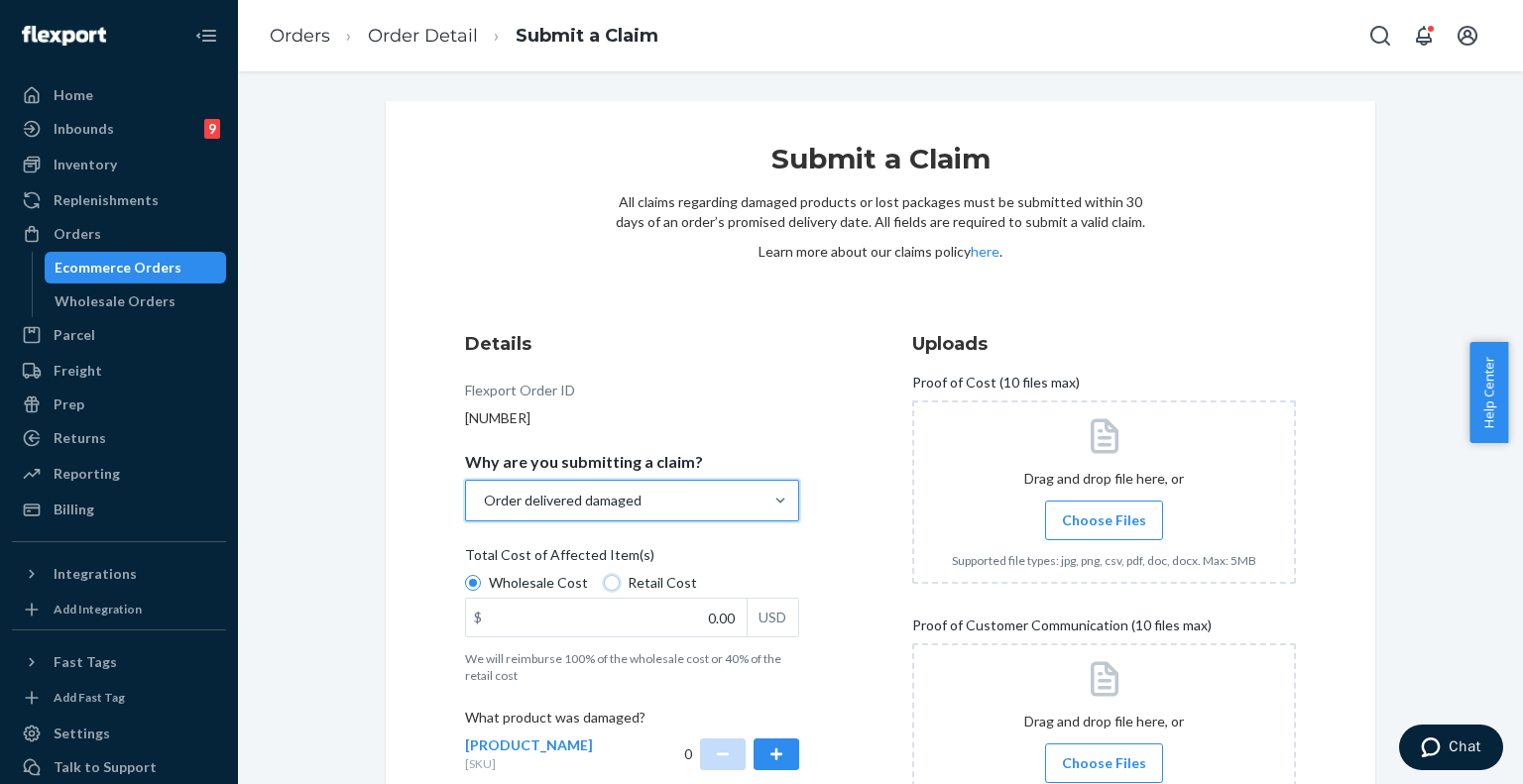 click on "Retail Cost" at bounding box center [612, 583] 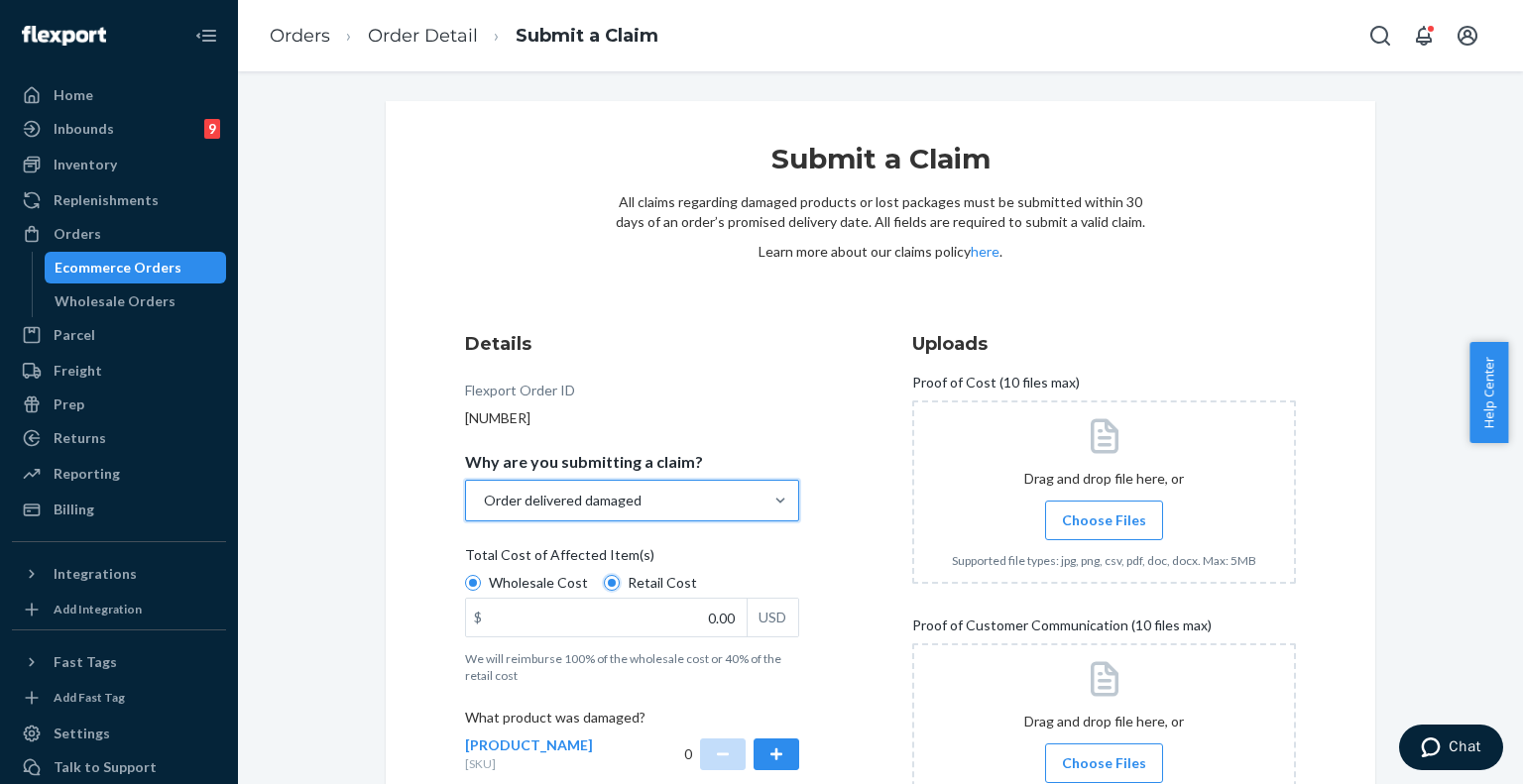 radio on "true" 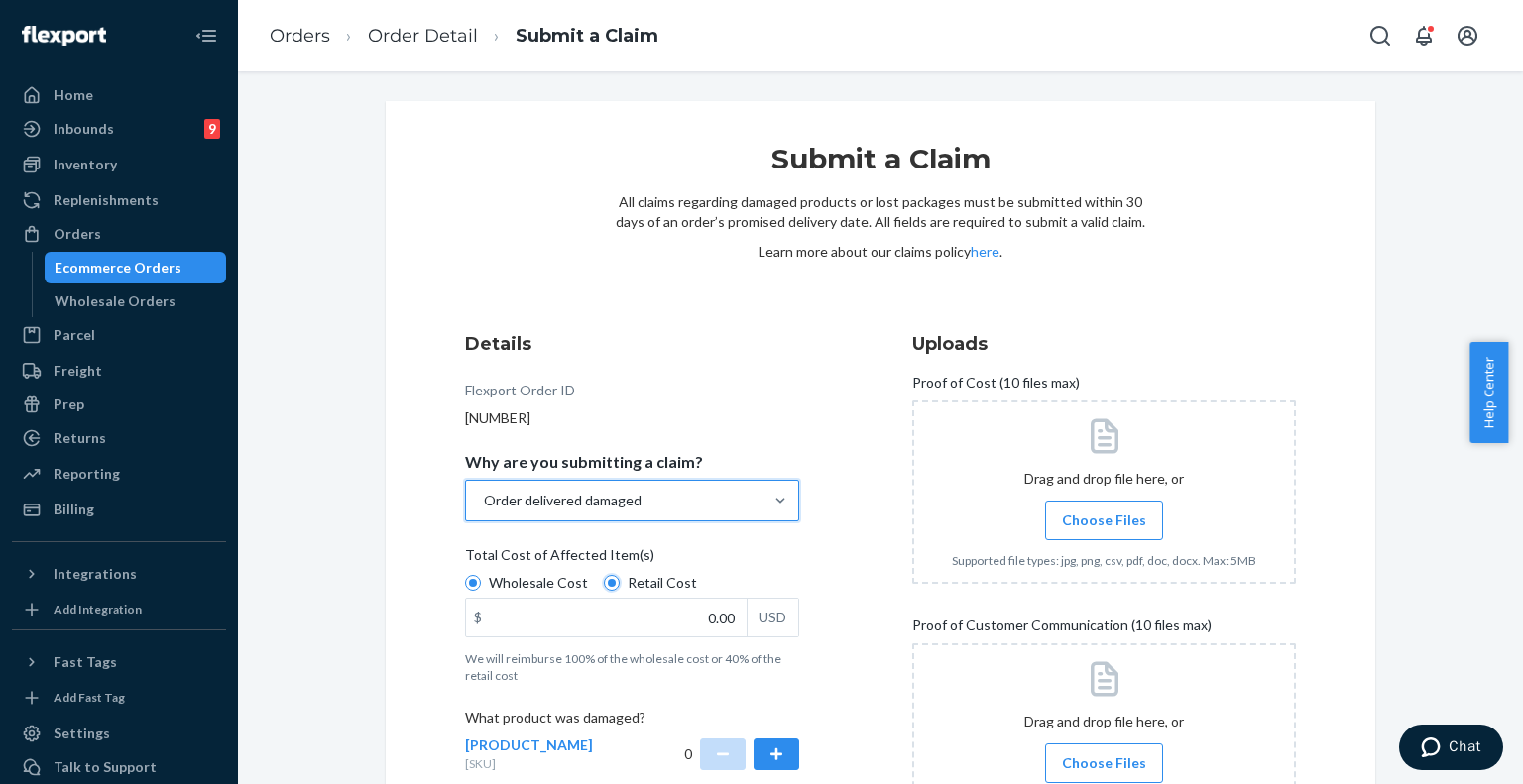 radio on "false" 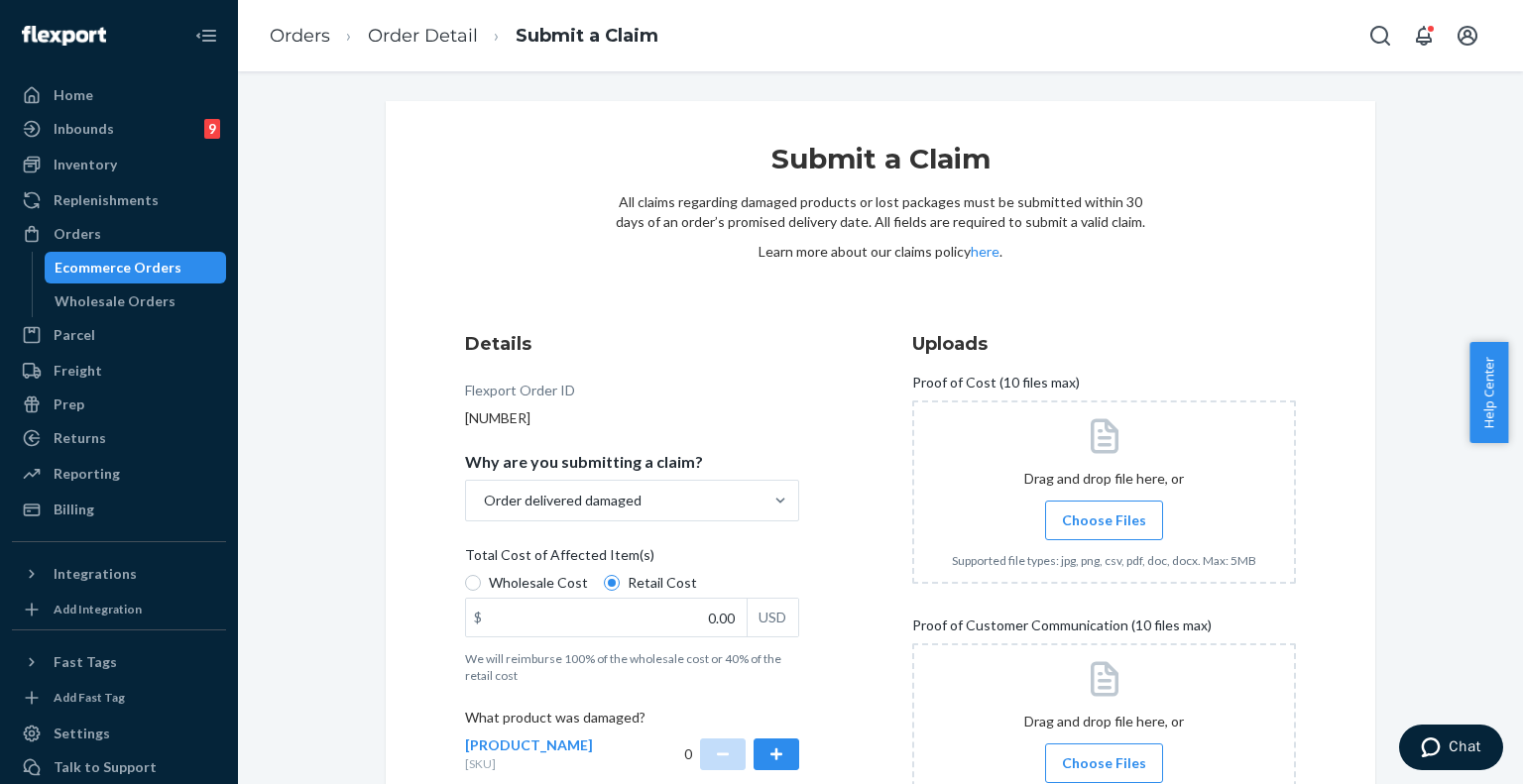 click on "Choose Files" at bounding box center [1104, 520] 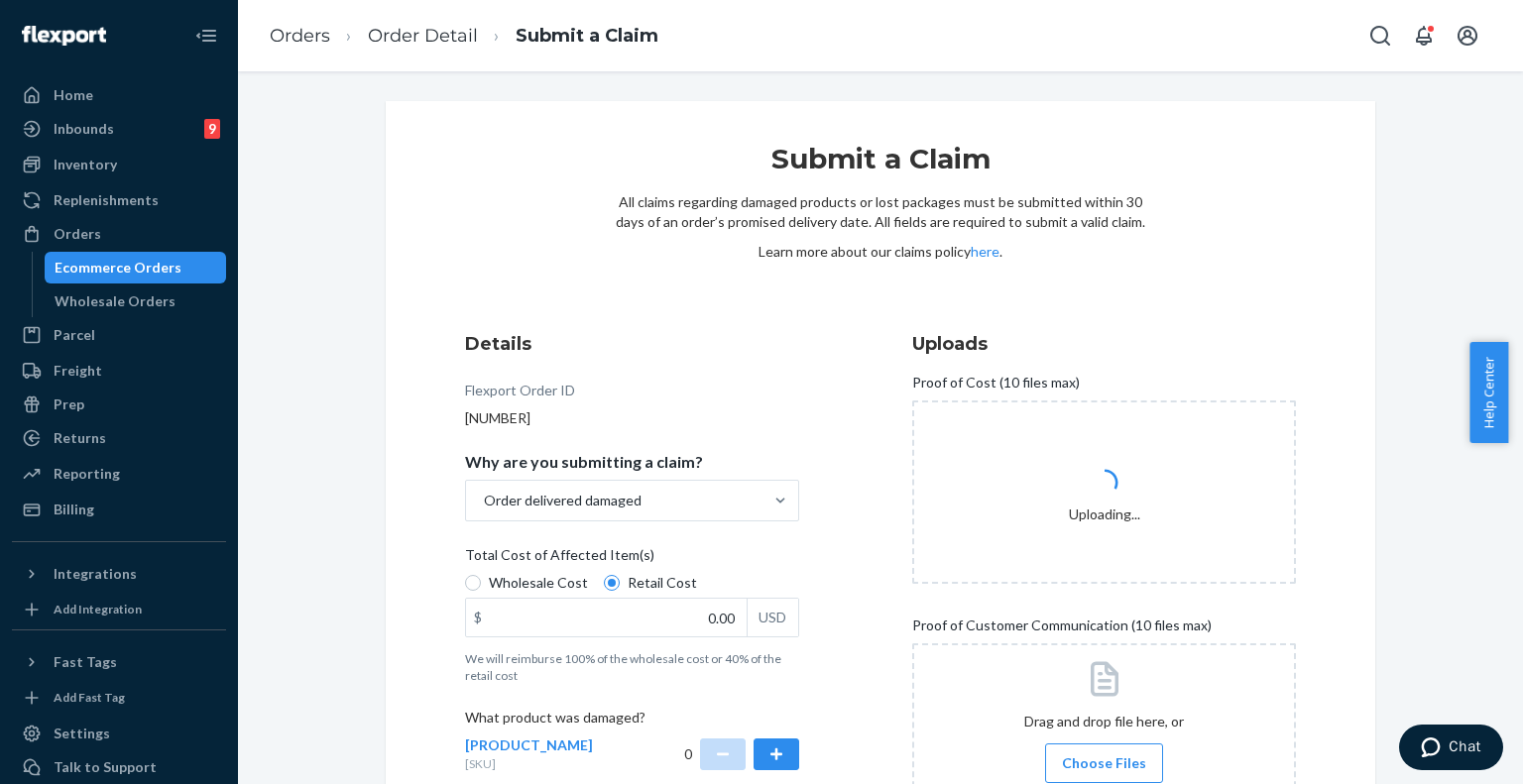 scroll, scrollTop: 158, scrollLeft: 0, axis: vertical 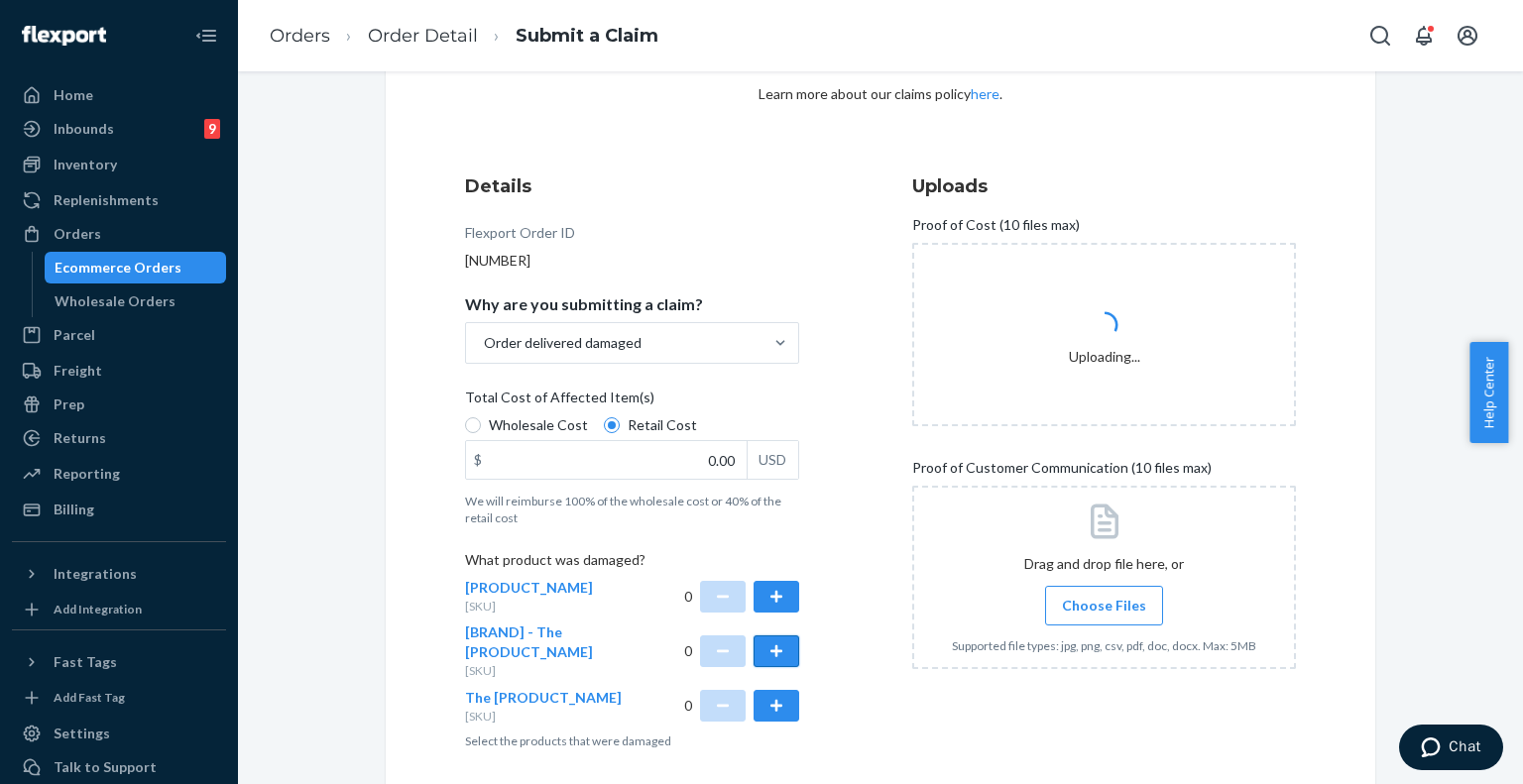 click at bounding box center (776, 651) 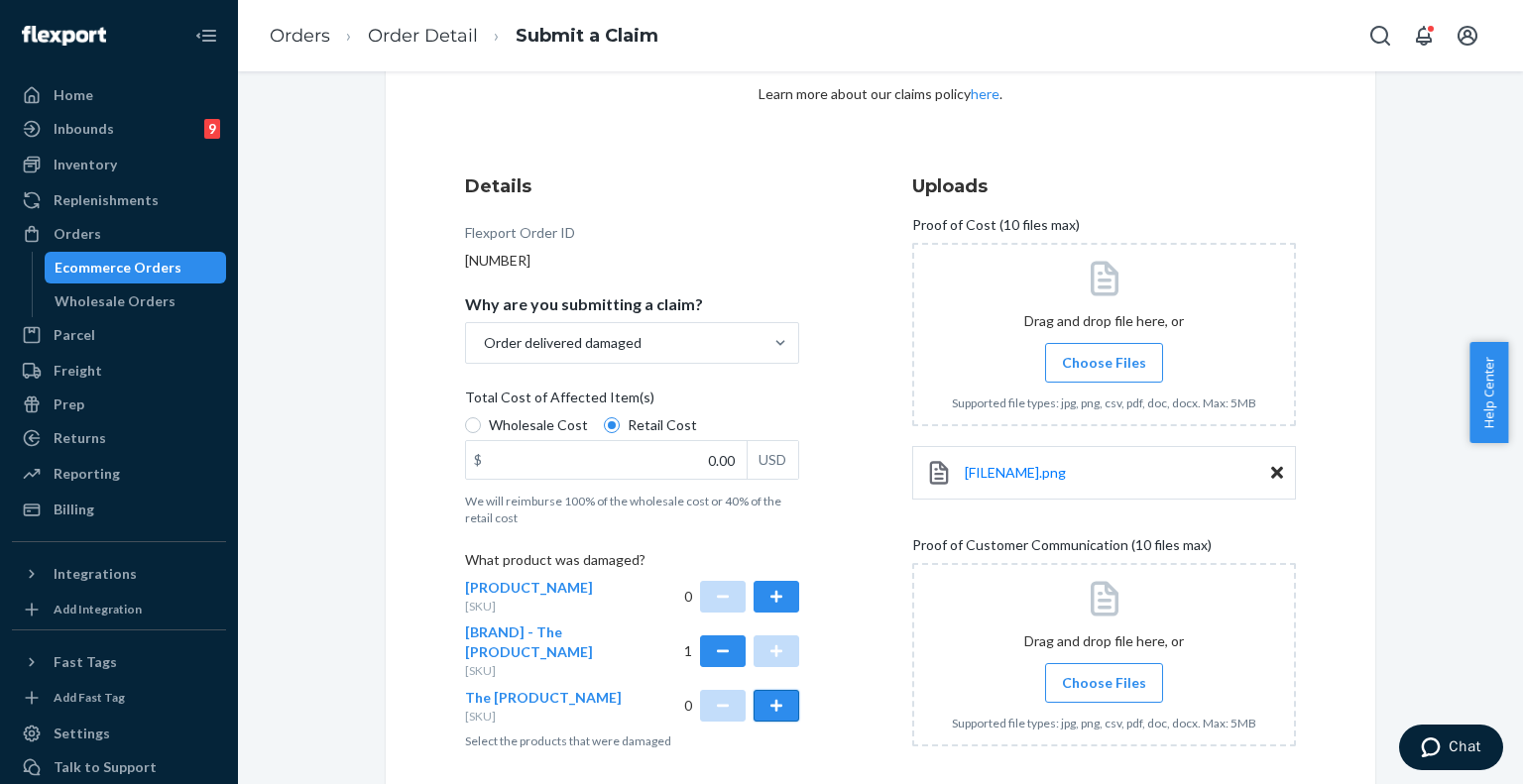 click at bounding box center (776, 706) 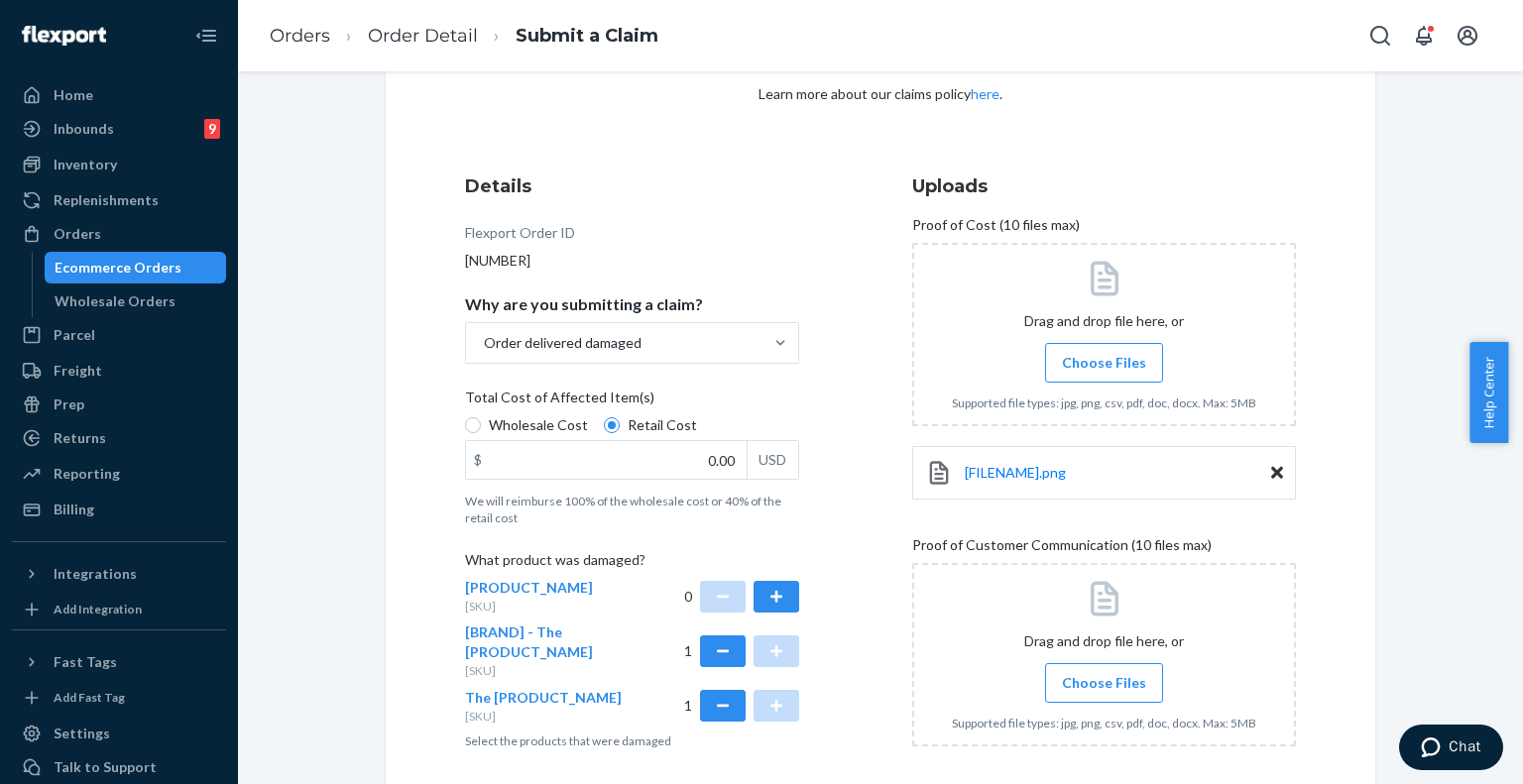 click on "Choose Files" at bounding box center [1104, 363] 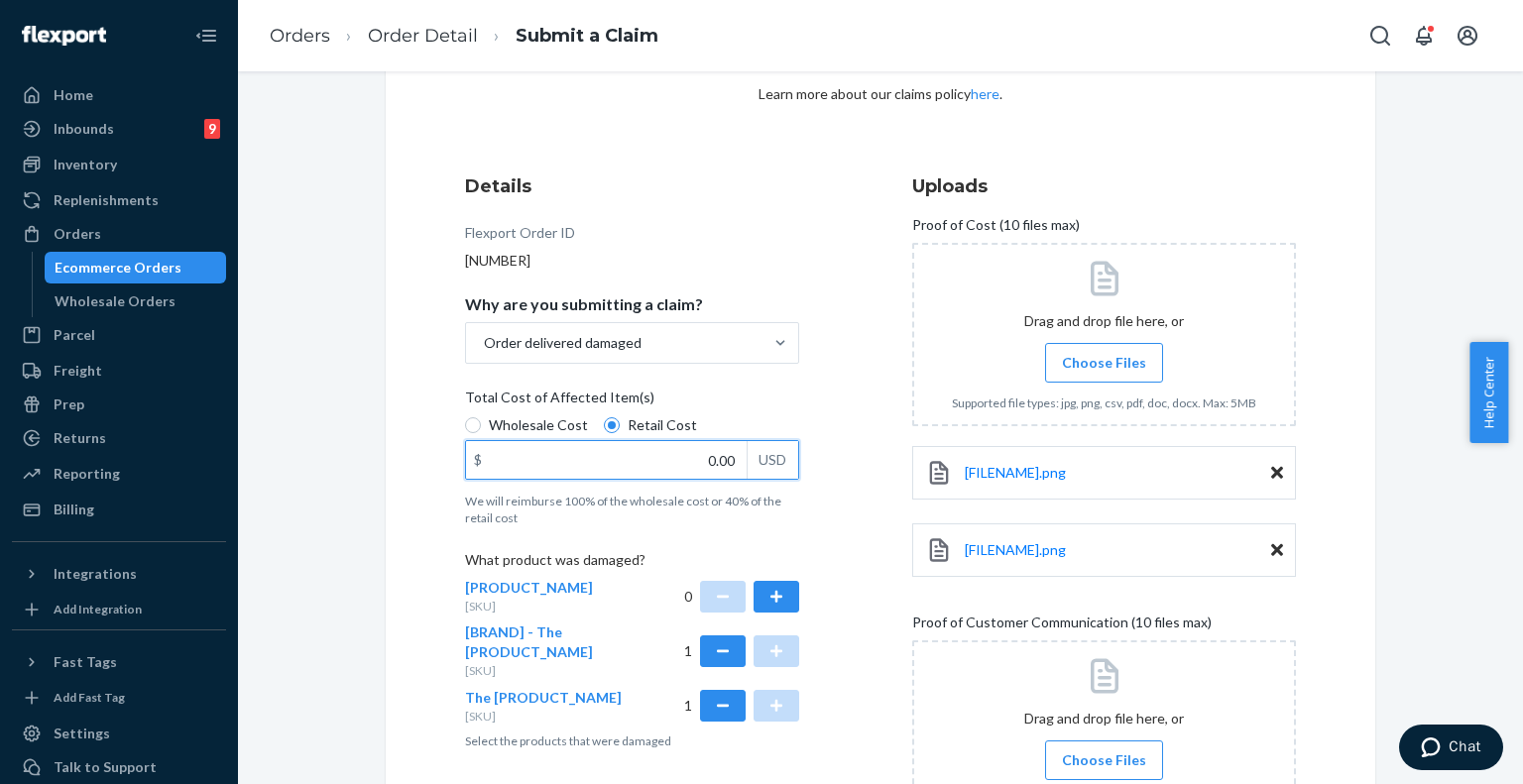 click on "0.00" at bounding box center (606, 460) 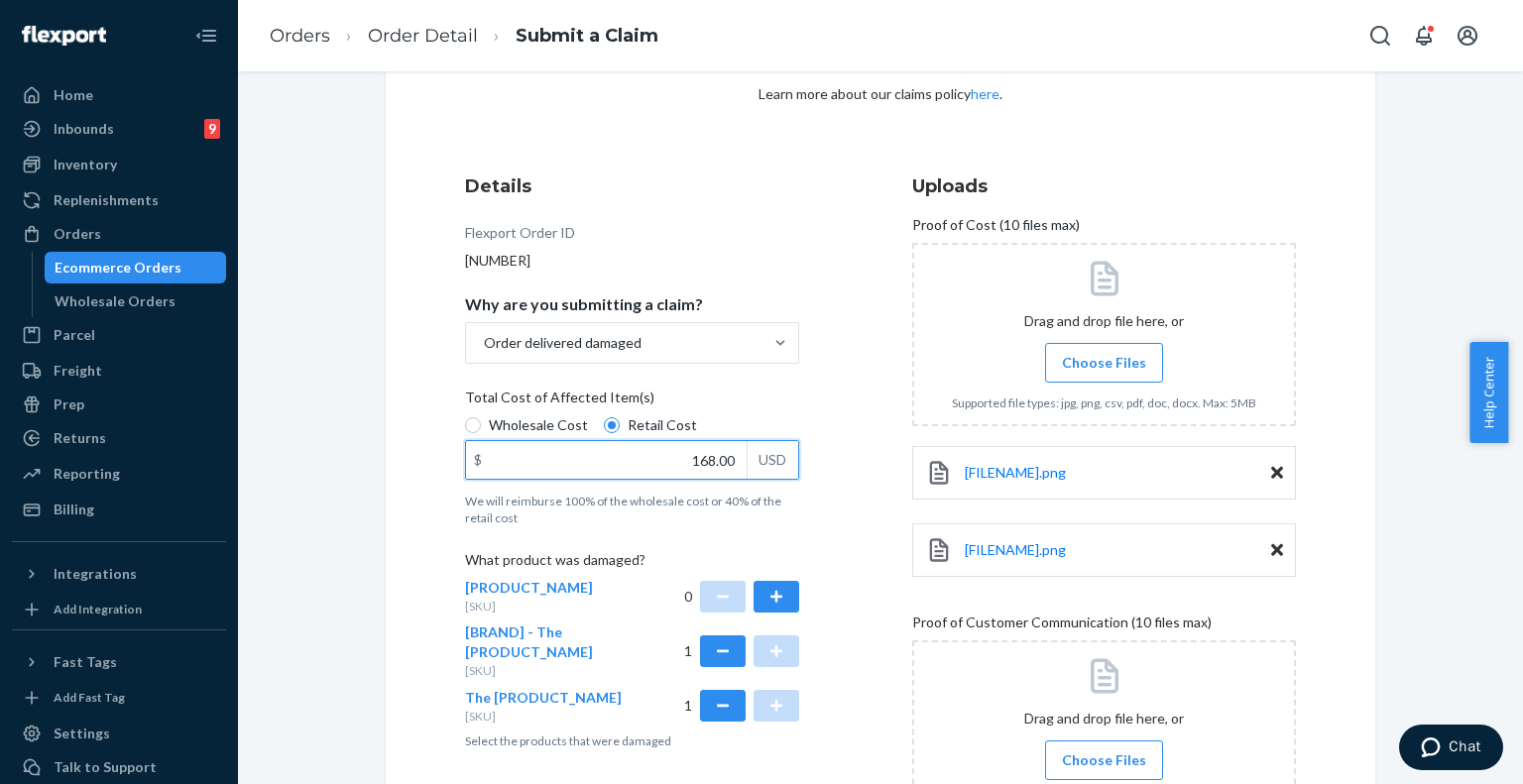scroll, scrollTop: 306, scrollLeft: 0, axis: vertical 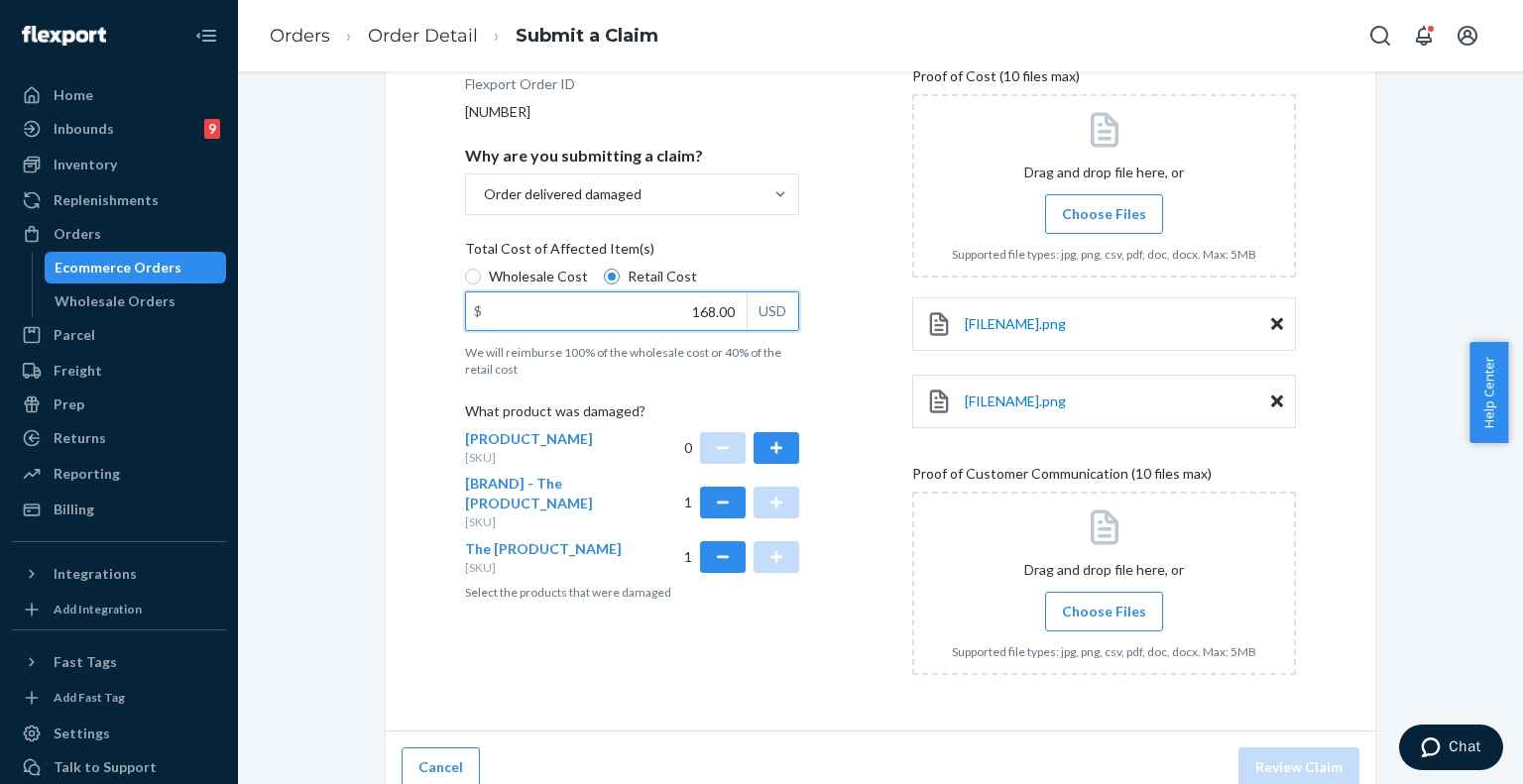 type on "168.00" 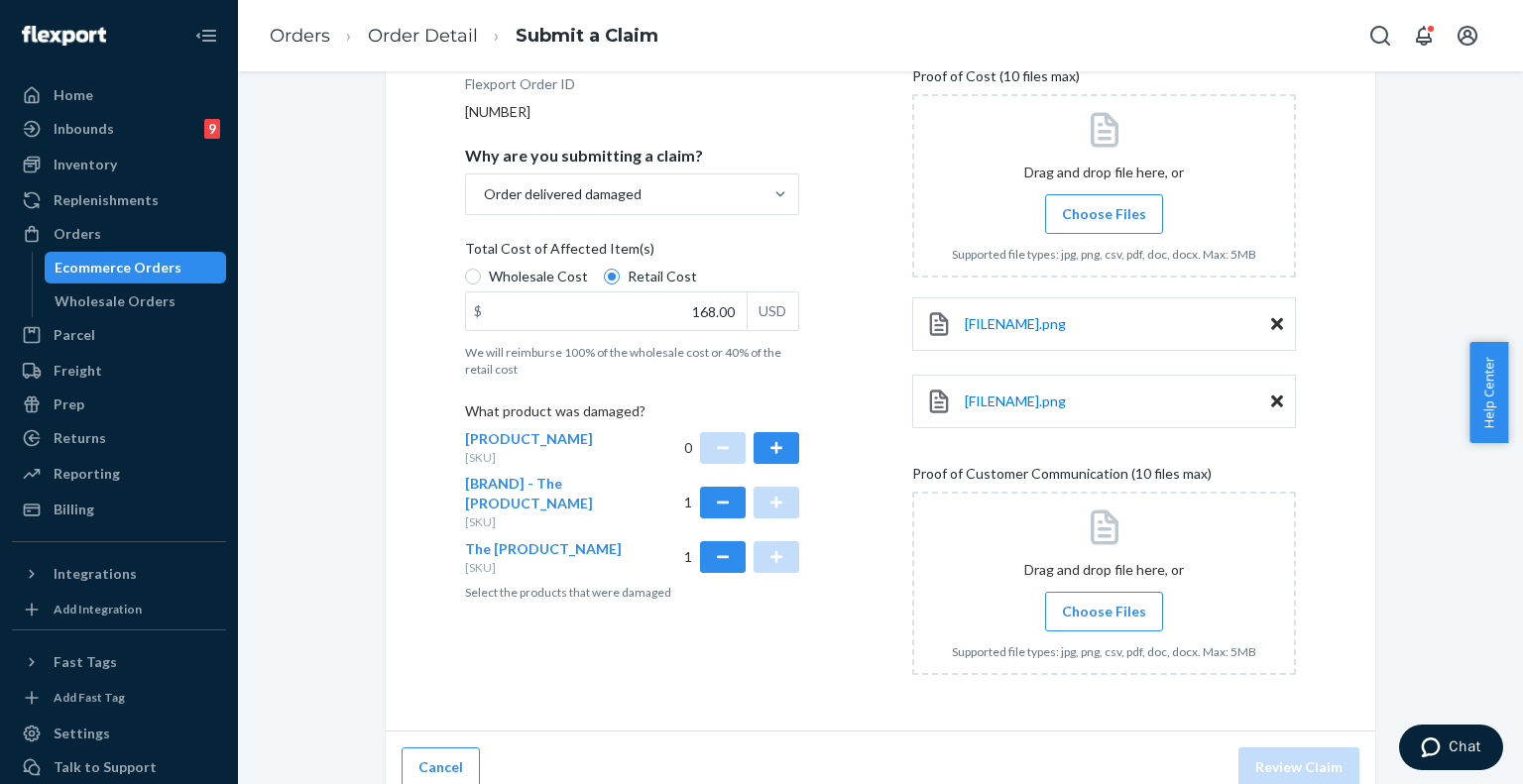 click on "Choose Files" at bounding box center [1104, 612] 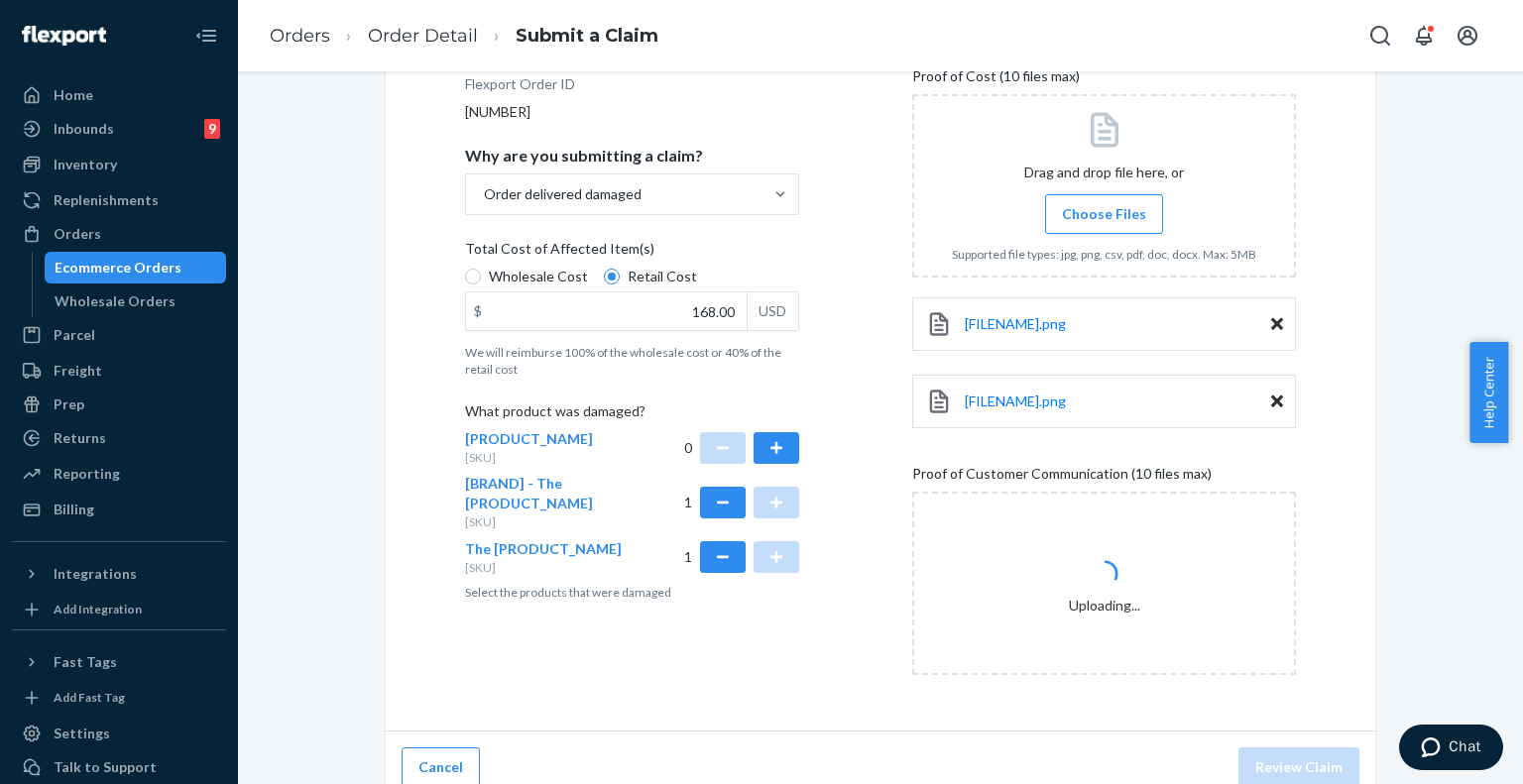 scroll, scrollTop: 324, scrollLeft: 0, axis: vertical 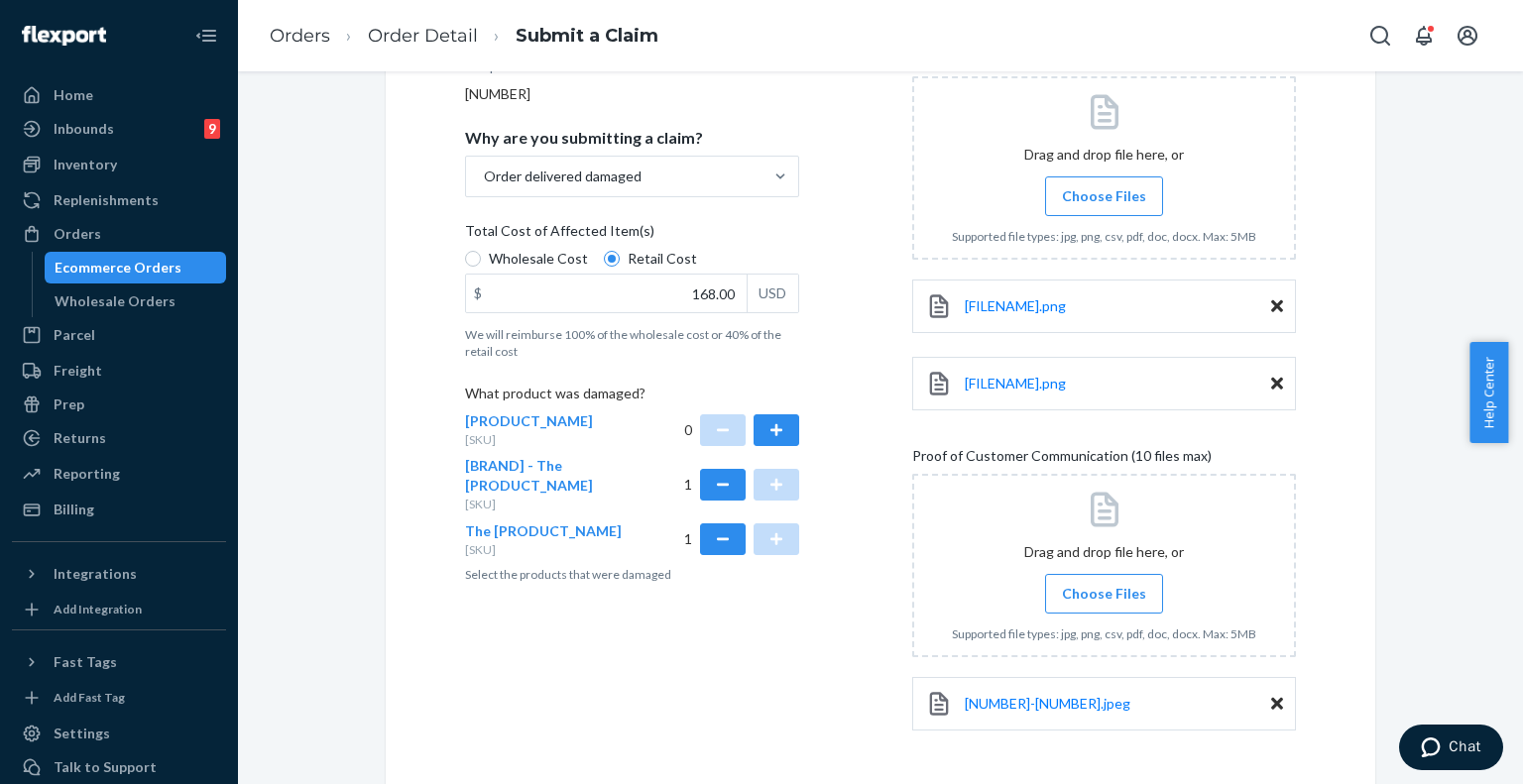 click on "Choose Files" at bounding box center (1104, 594) 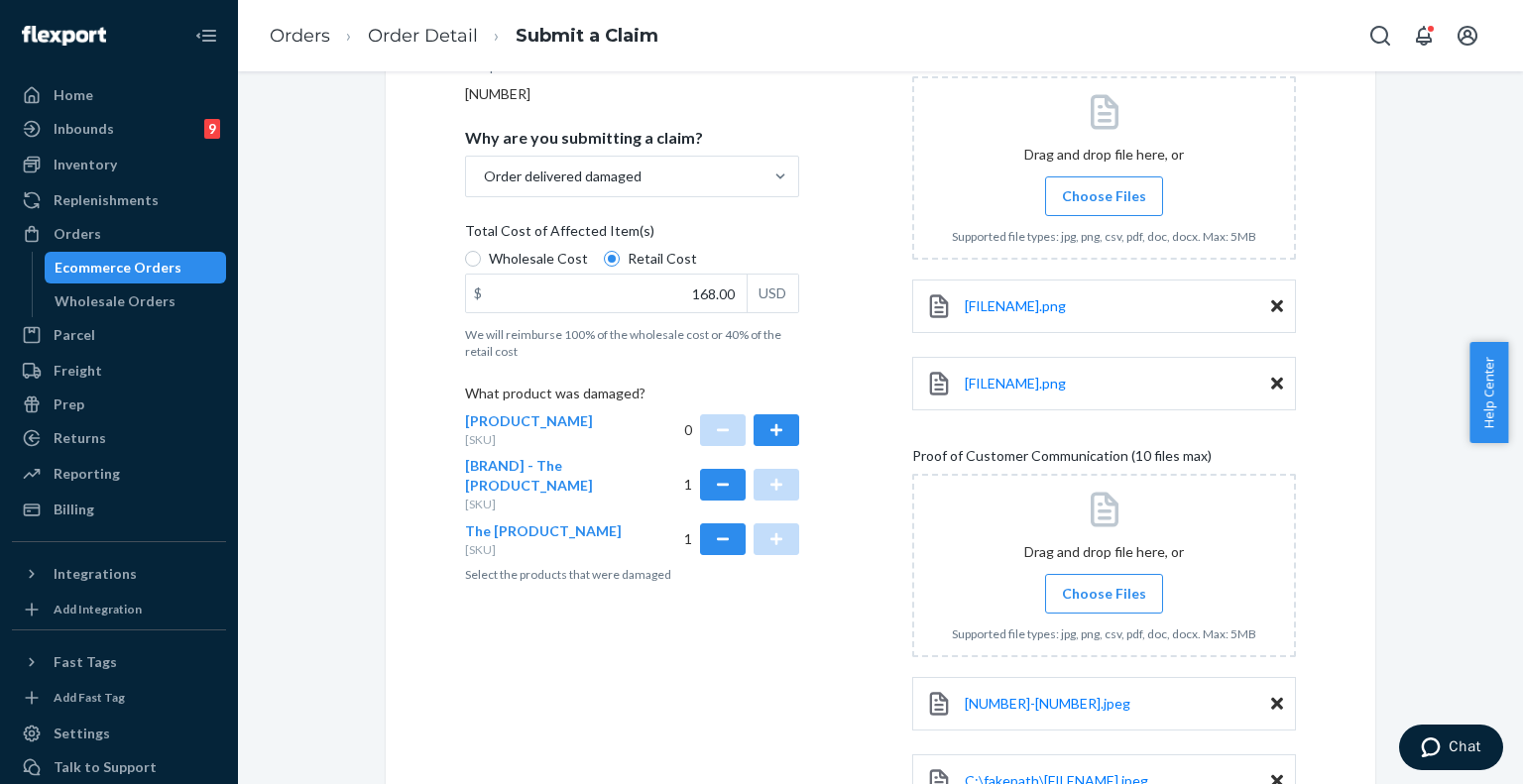 click on "Choose Files" at bounding box center [1104, 594] 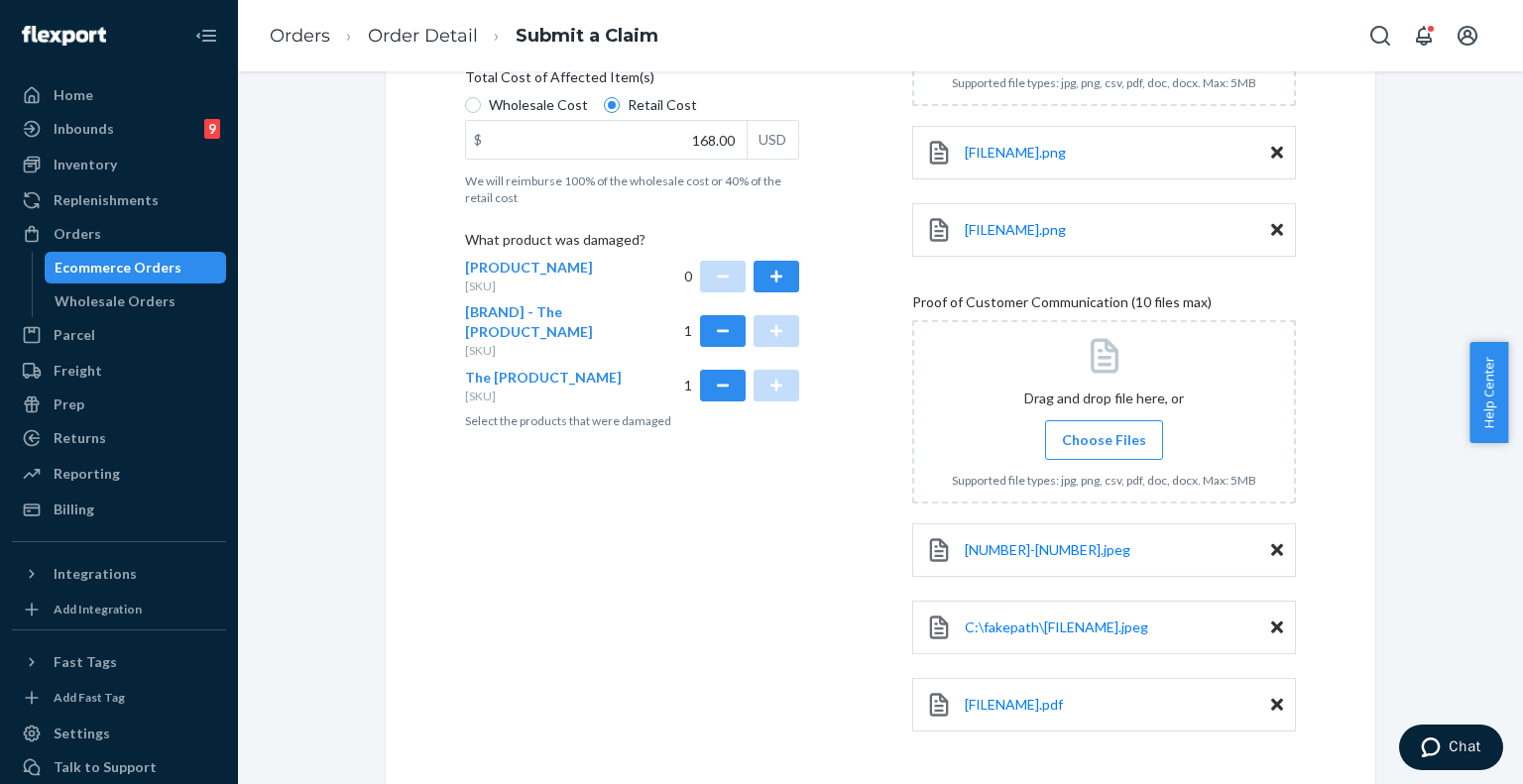 scroll, scrollTop: 567, scrollLeft: 0, axis: vertical 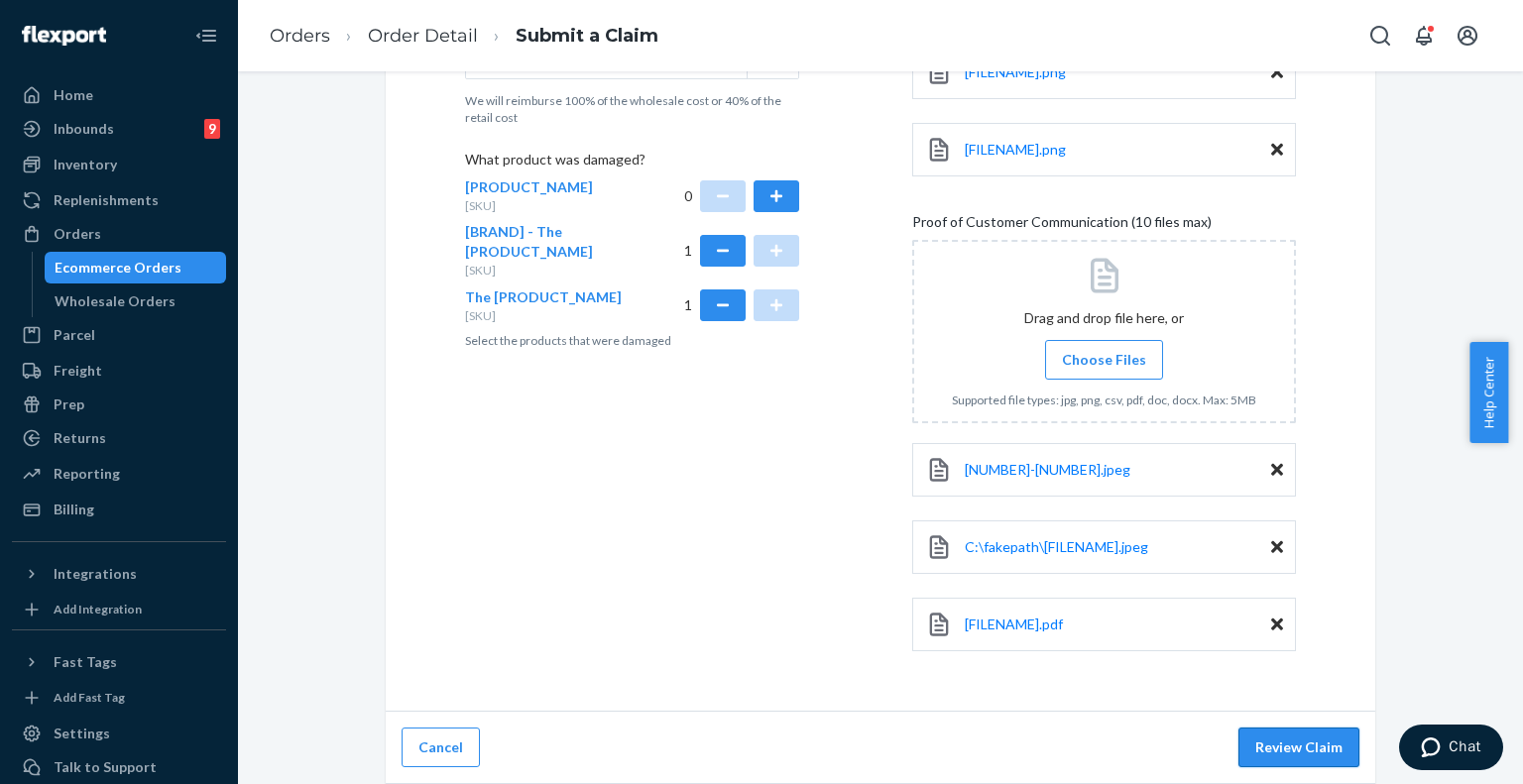 click on "Review Claim" at bounding box center [1299, 747] 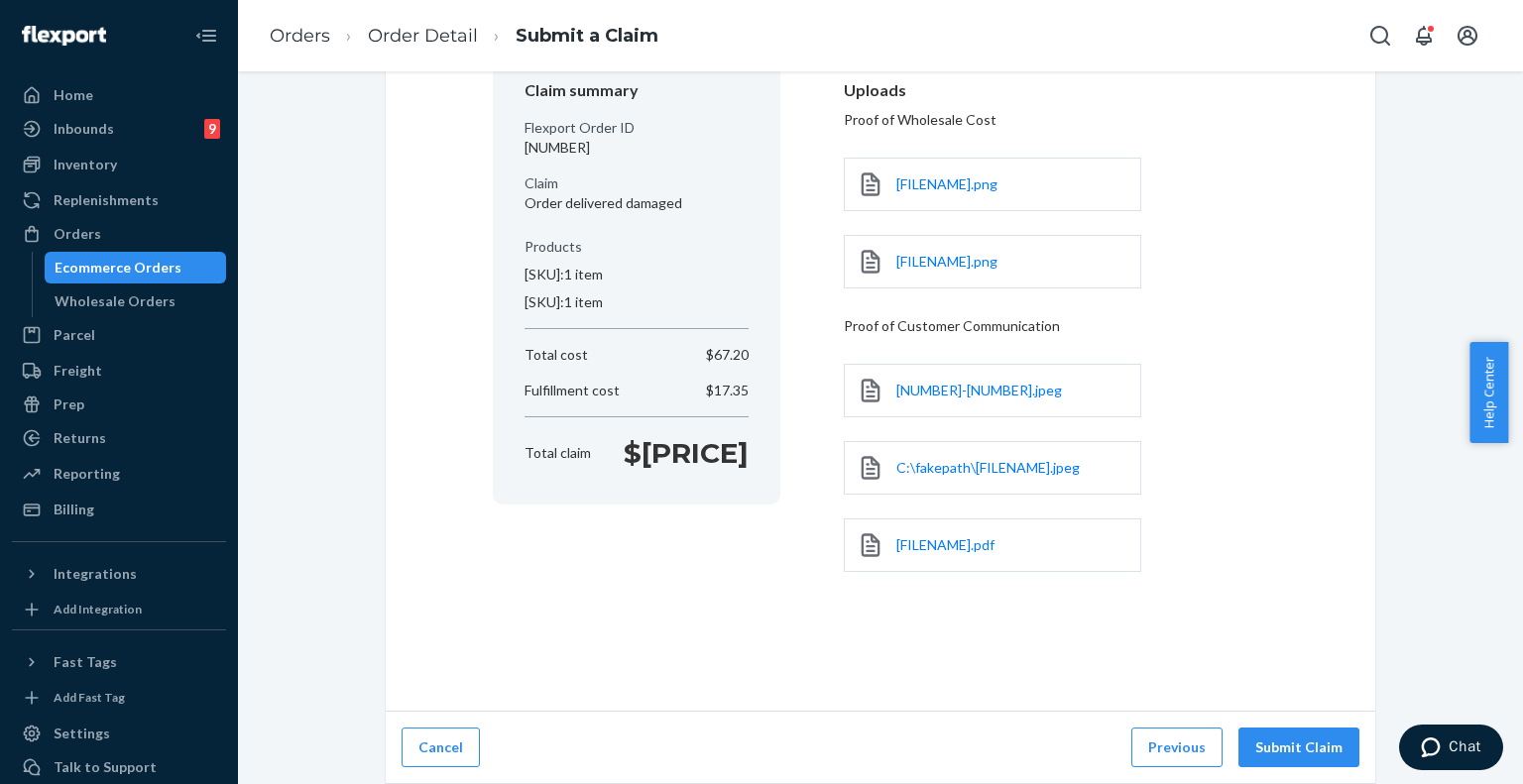 scroll, scrollTop: 201, scrollLeft: 0, axis: vertical 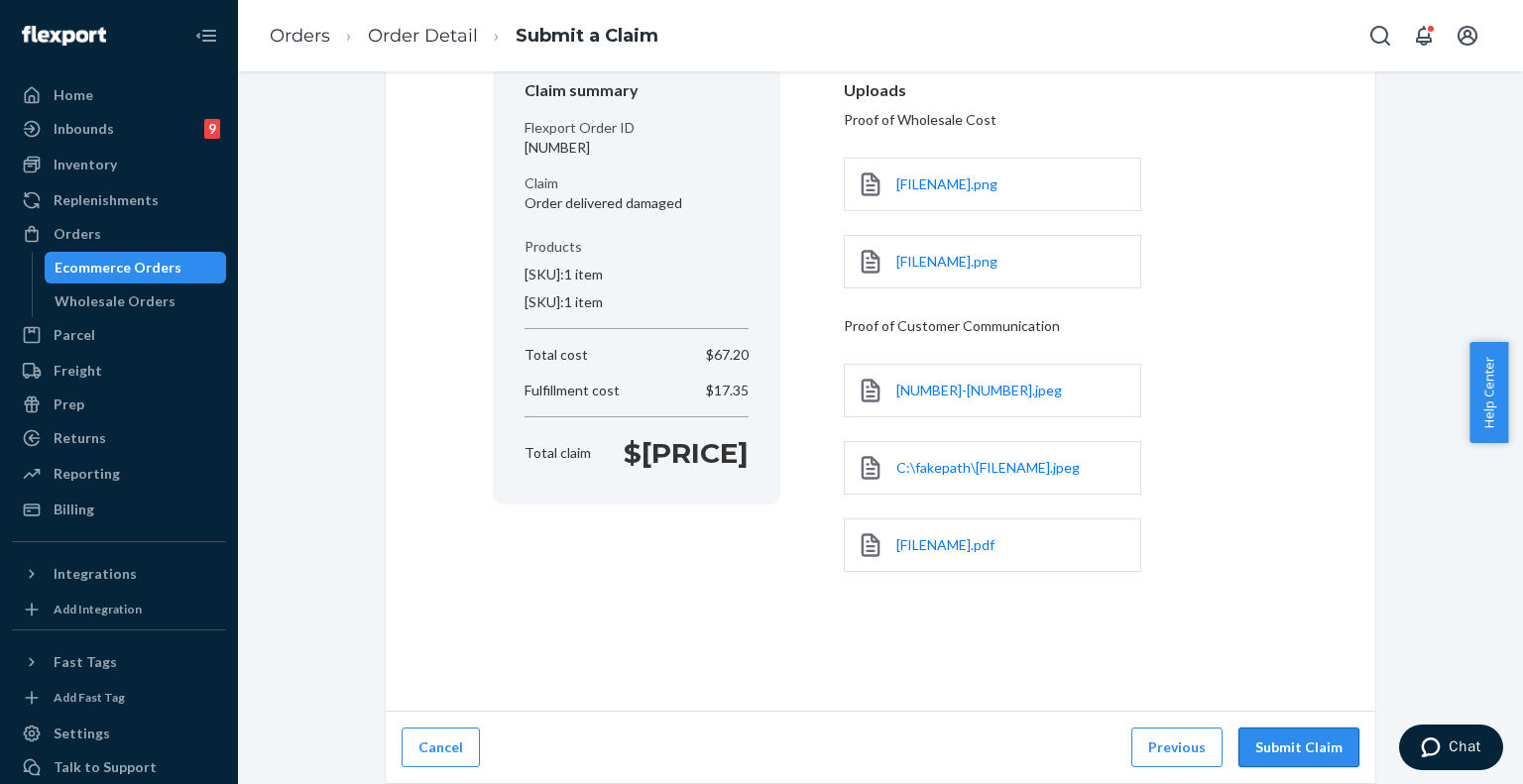 click on "Submit Claim" at bounding box center [1299, 747] 